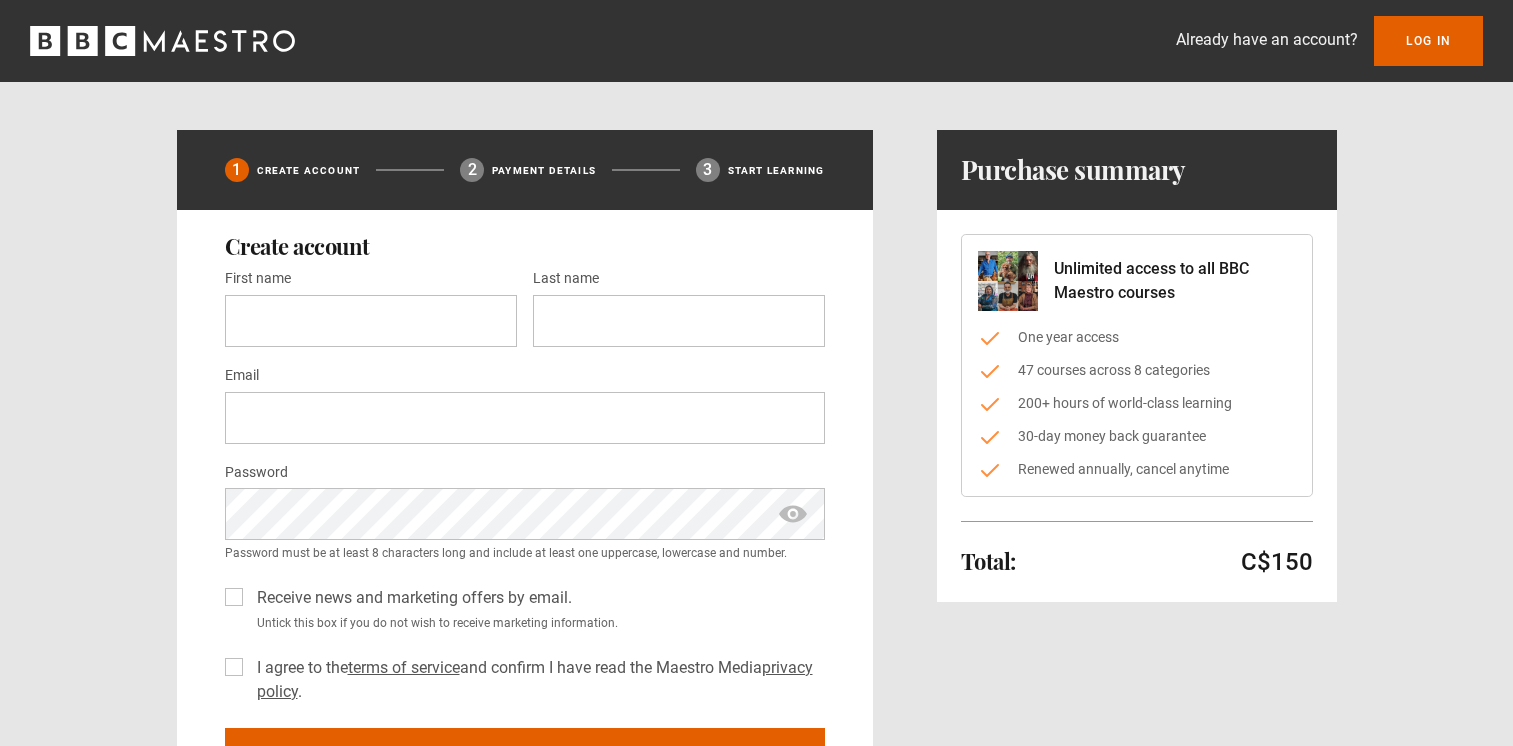 scroll, scrollTop: 0, scrollLeft: 0, axis: both 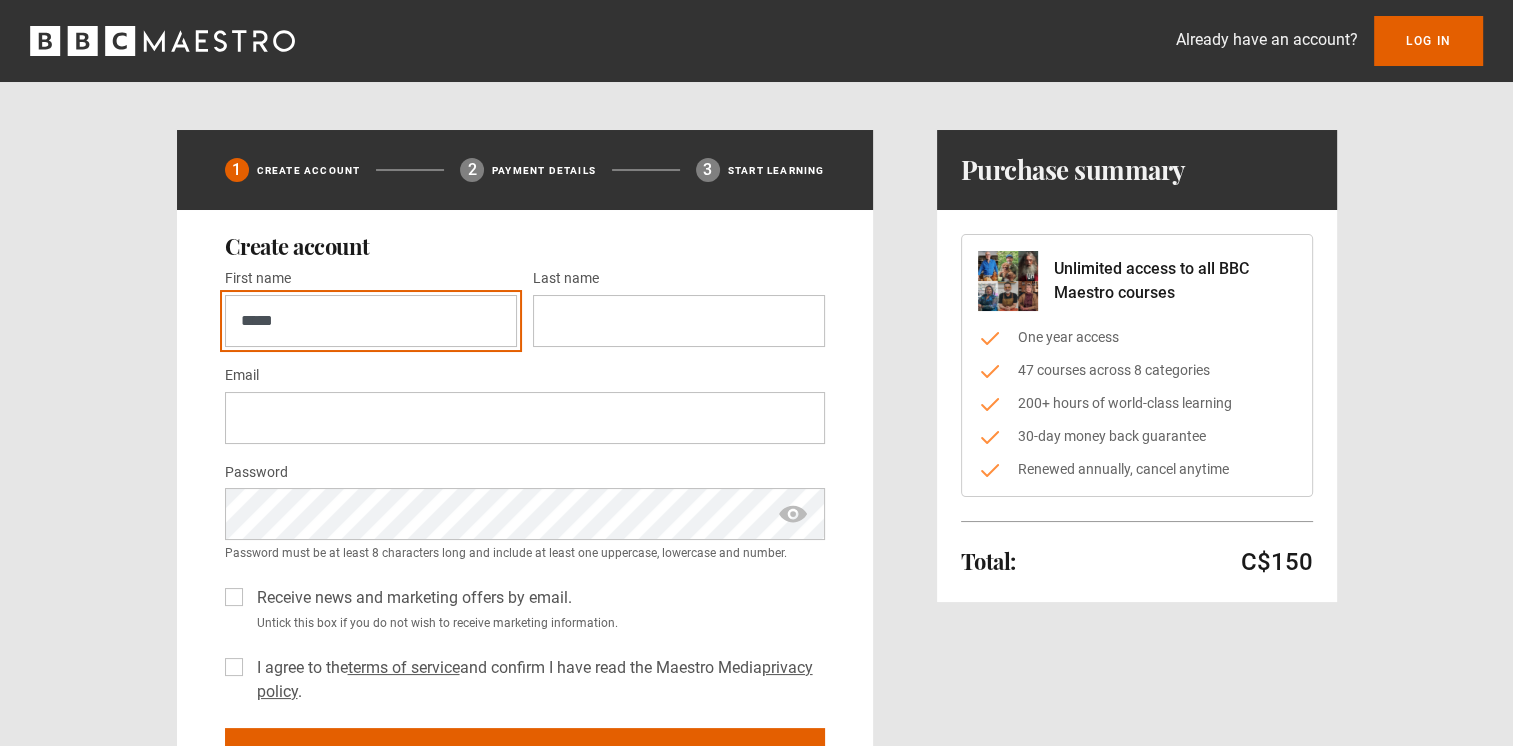 type on "*****" 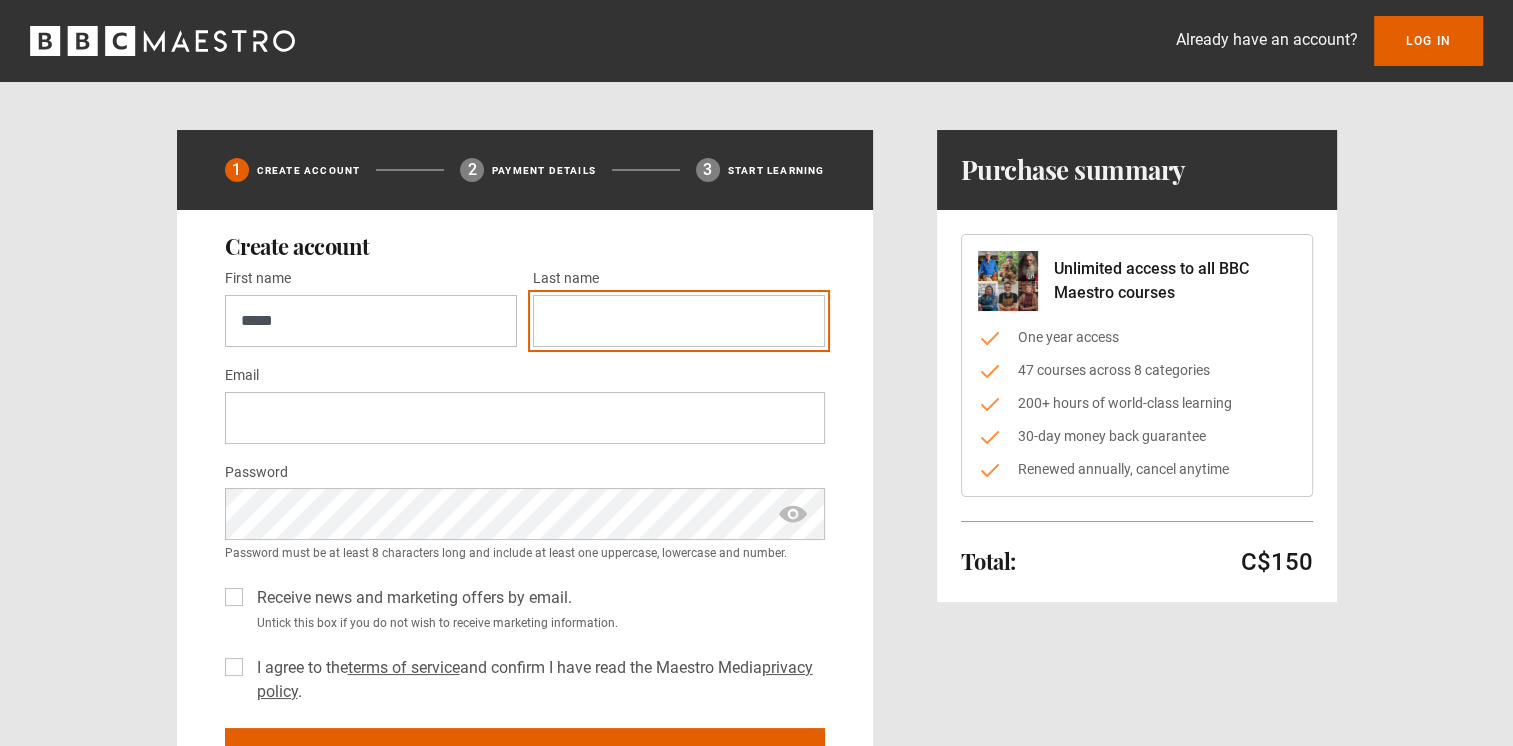 type on "*******" 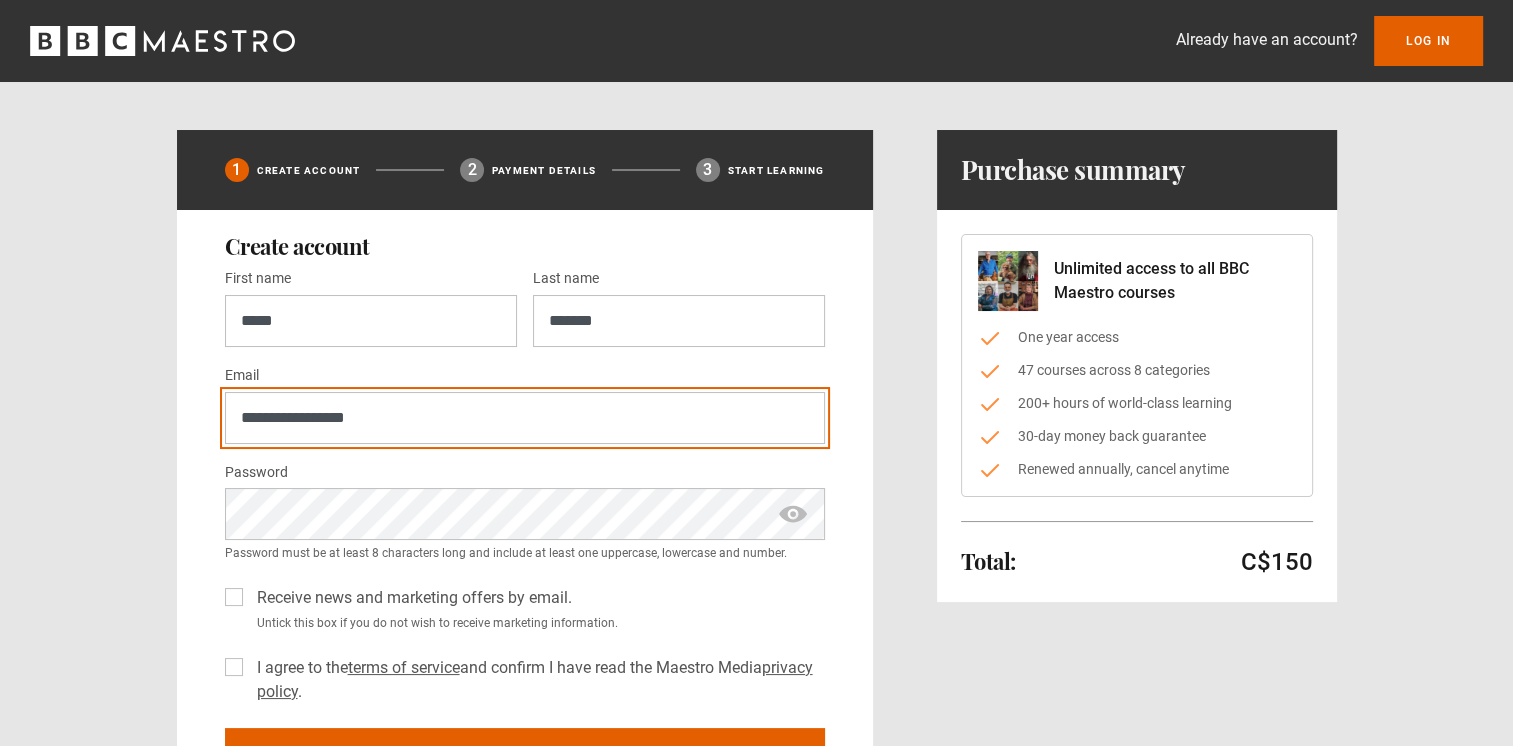 drag, startPoint x: 436, startPoint y: 421, endPoint x: 120, endPoint y: 419, distance: 316.00632 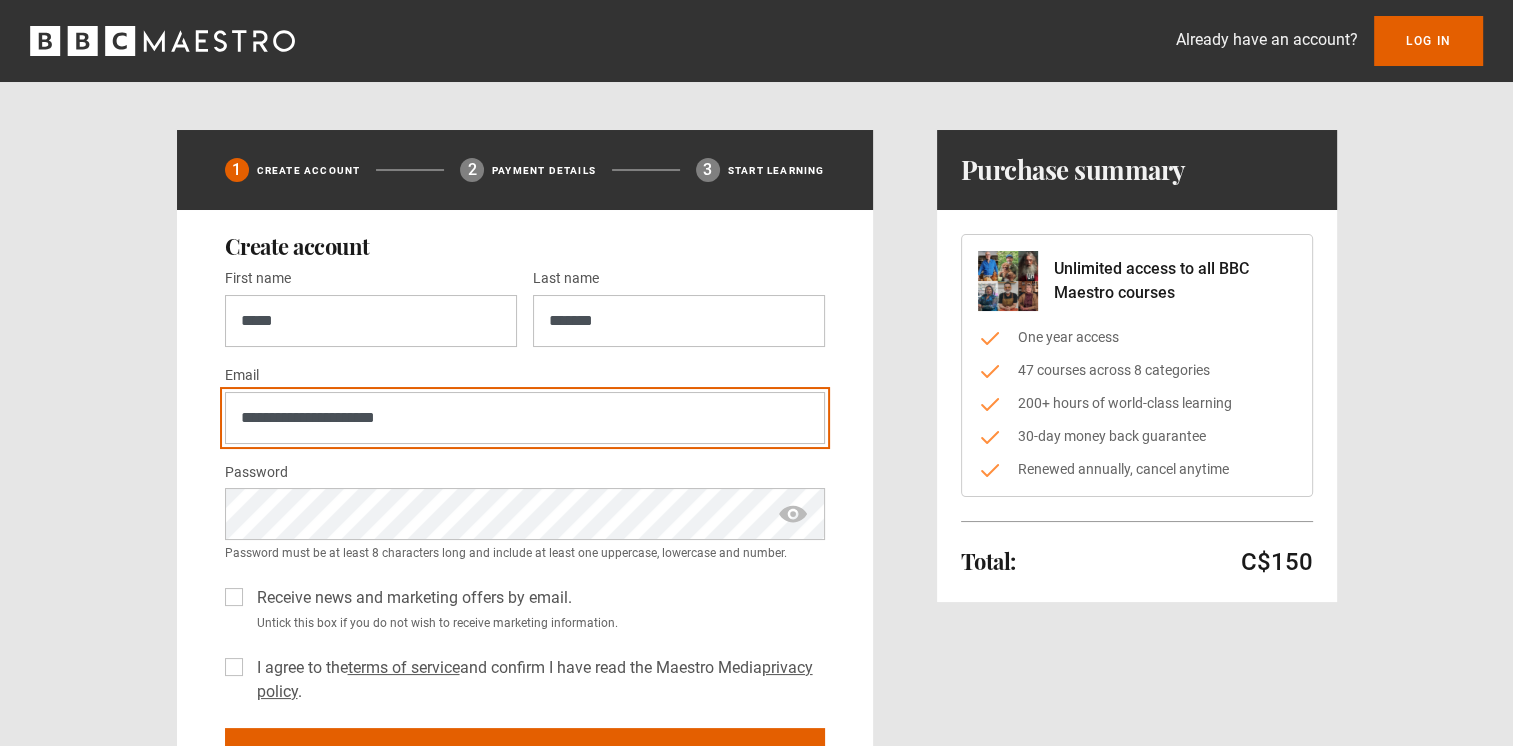 type on "**********" 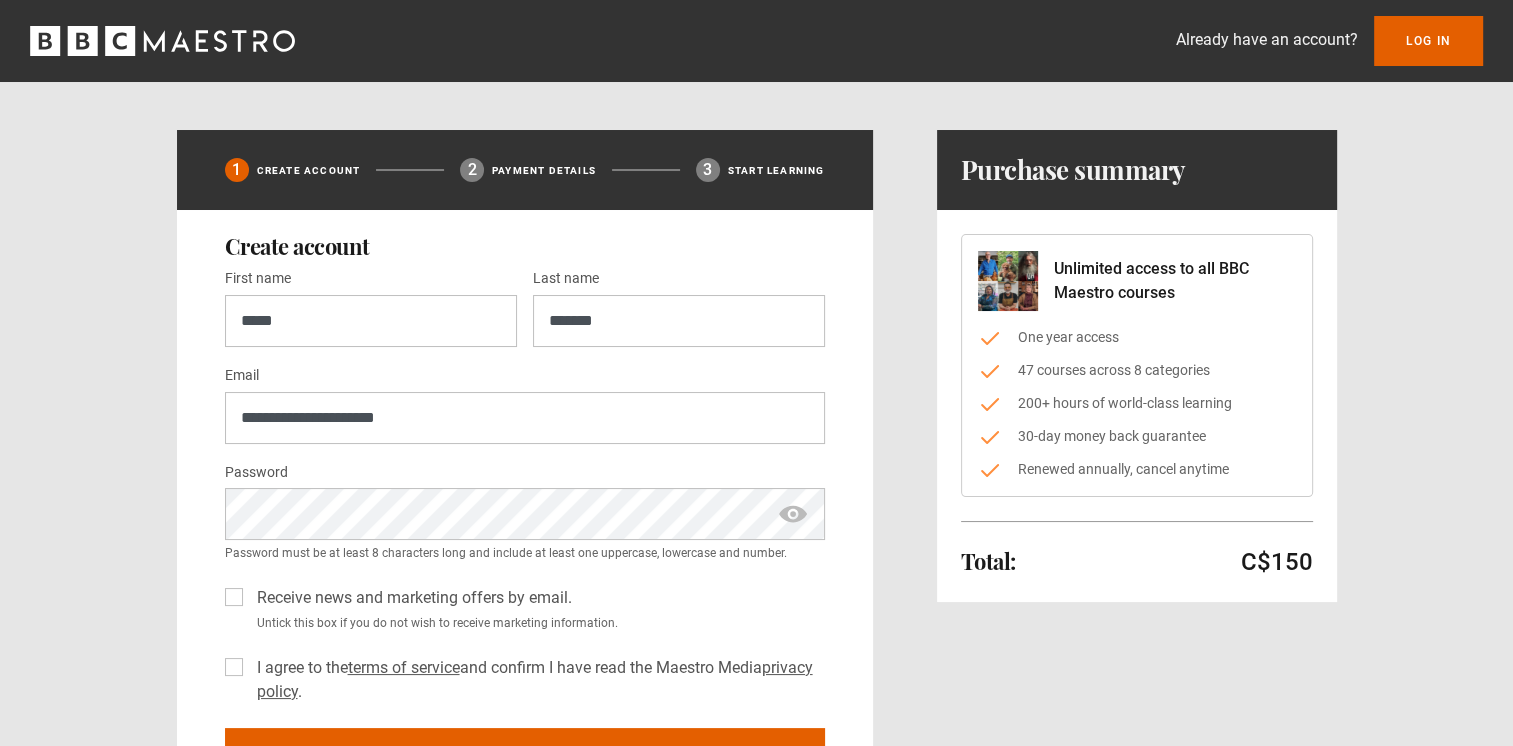 click on "I agree to the  terms of service  and confirm I have read the Maestro Media  privacy policy ." at bounding box center (537, 680) 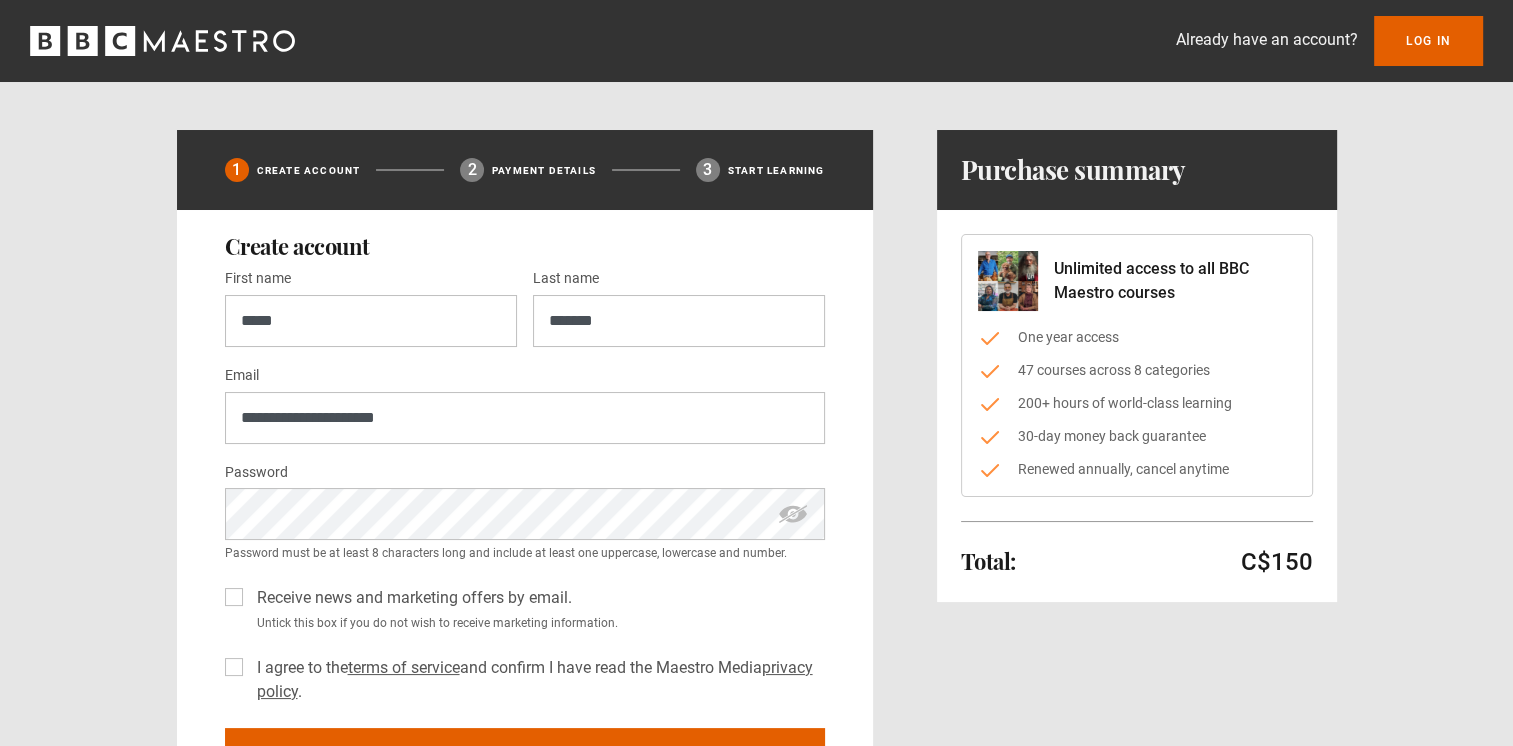 scroll, scrollTop: 100, scrollLeft: 0, axis: vertical 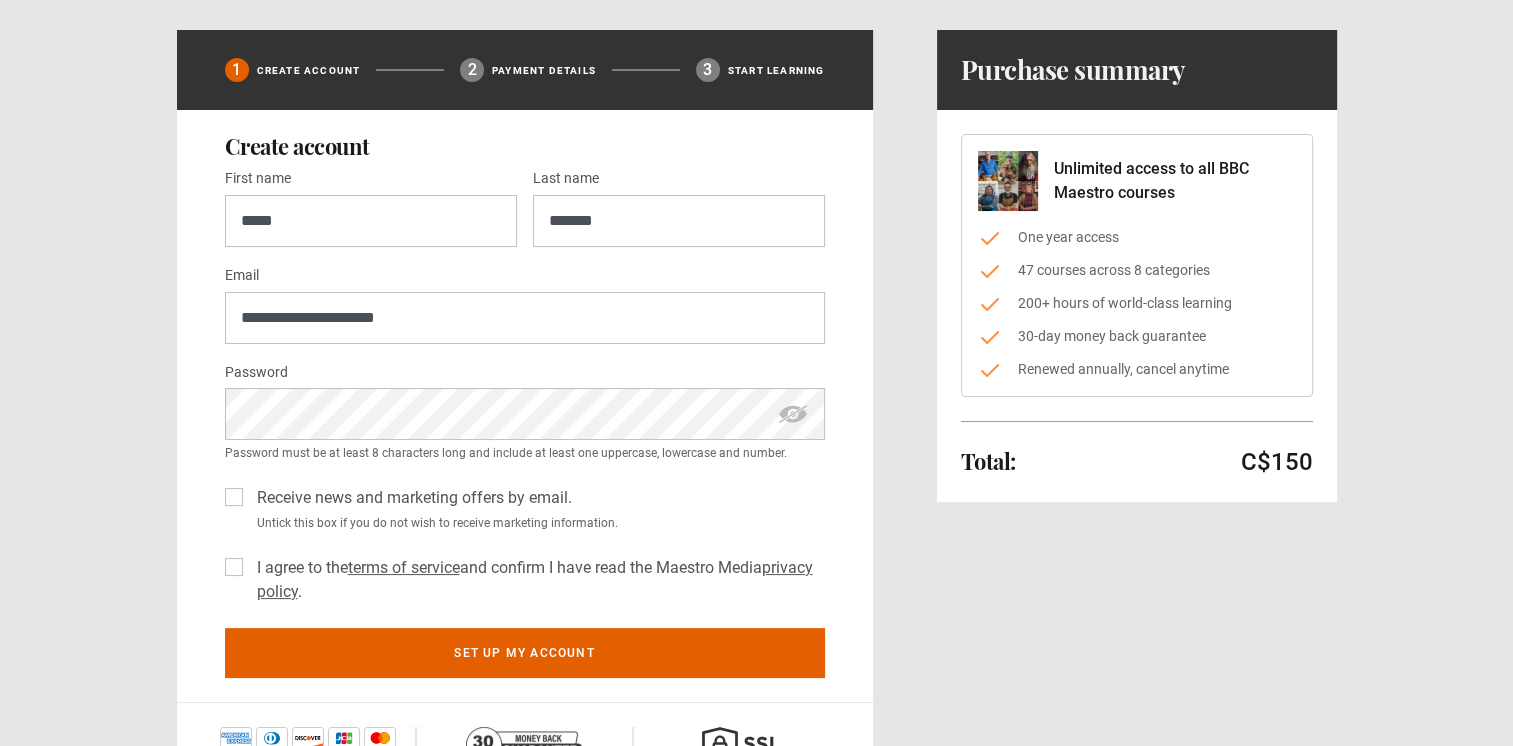 click on "Total:
C$150
Hide purchase summary
Purchase summary
Unlimited access to all BBC Maestro courses
One year access
47 courses across 8 categories
200+ hours of world-class learning
30-day money back guarantee
Renewed annually, cancel anytime
Total:
C$150" at bounding box center (1137, 425) 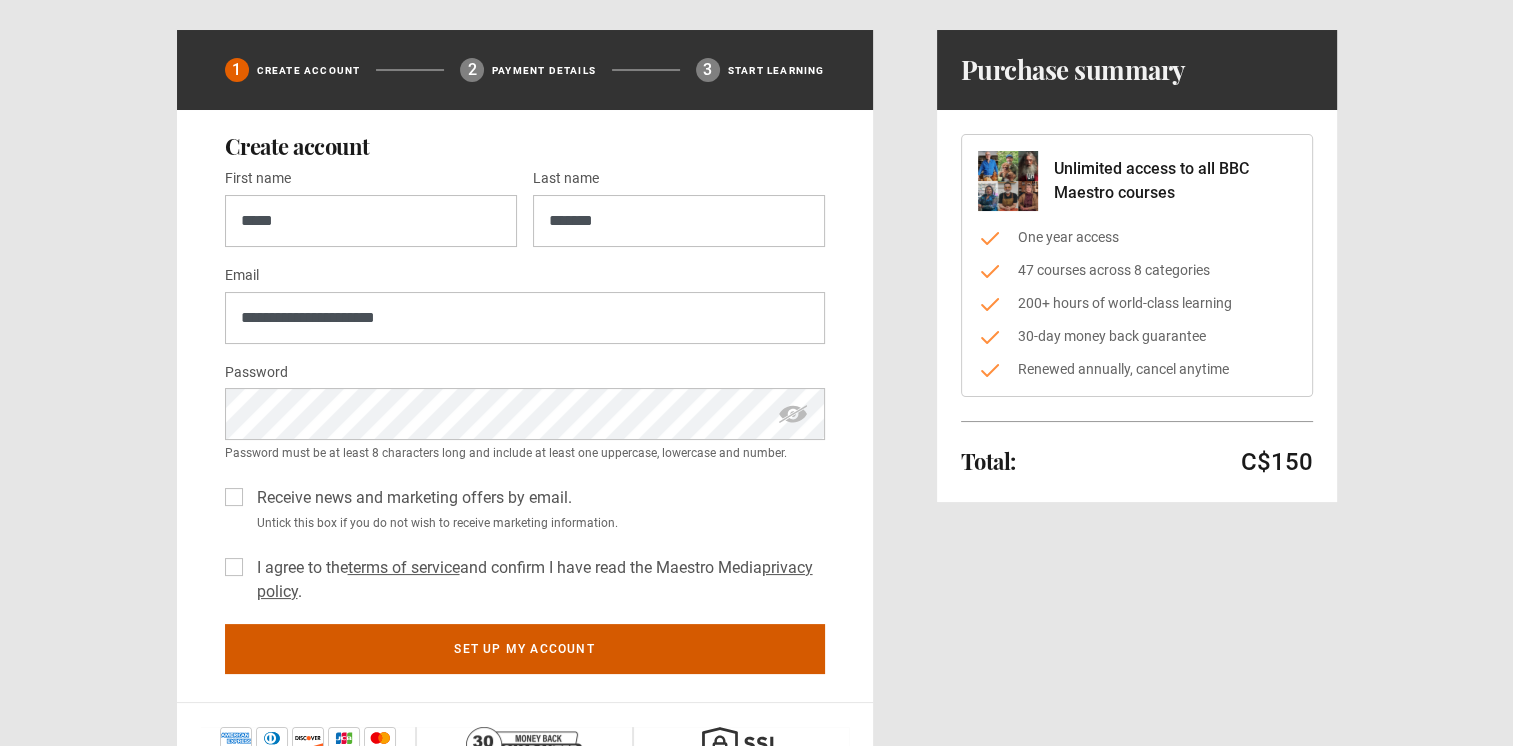 click on "Set up my account" at bounding box center (525, 649) 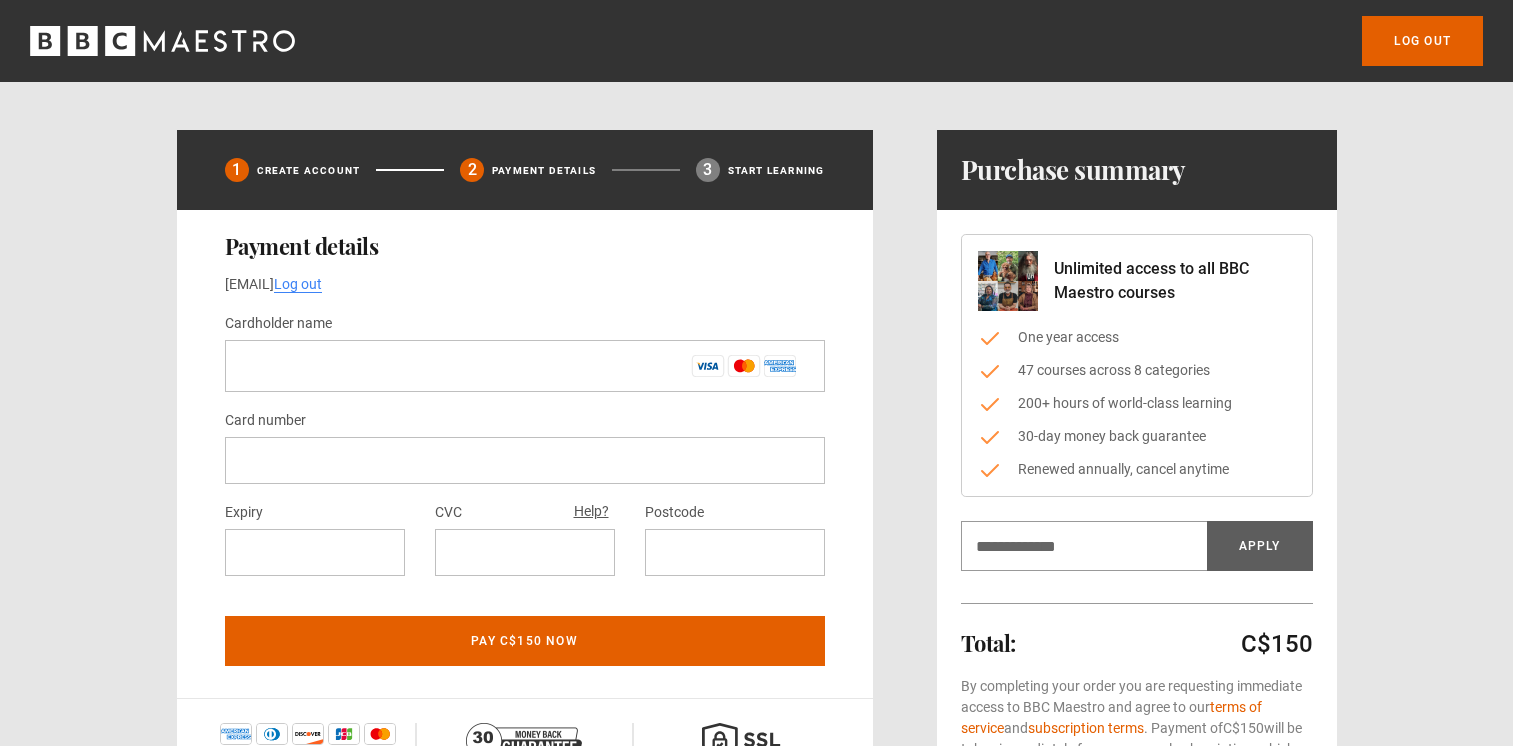 scroll, scrollTop: 0, scrollLeft: 0, axis: both 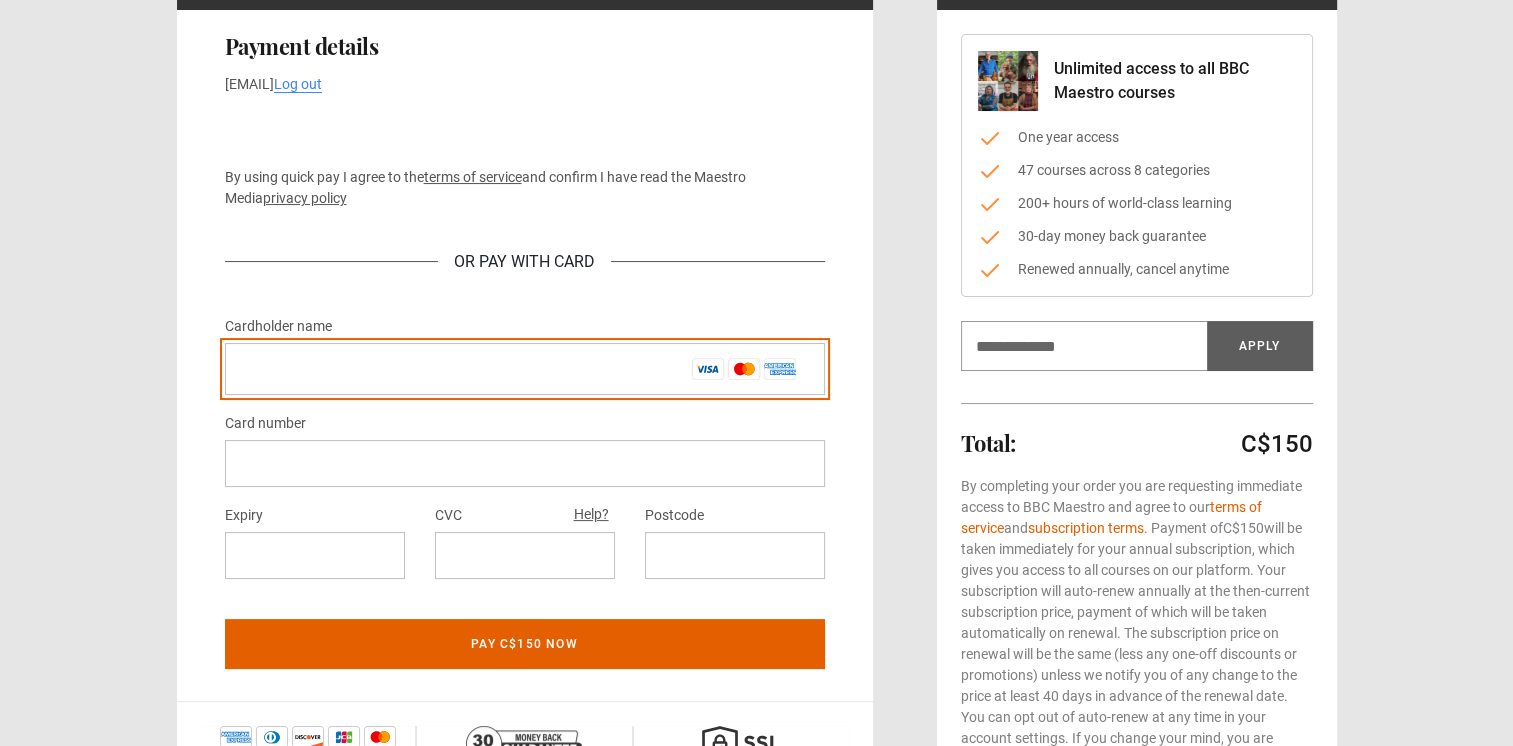 click on "Cardholder name  *" at bounding box center (525, 369) 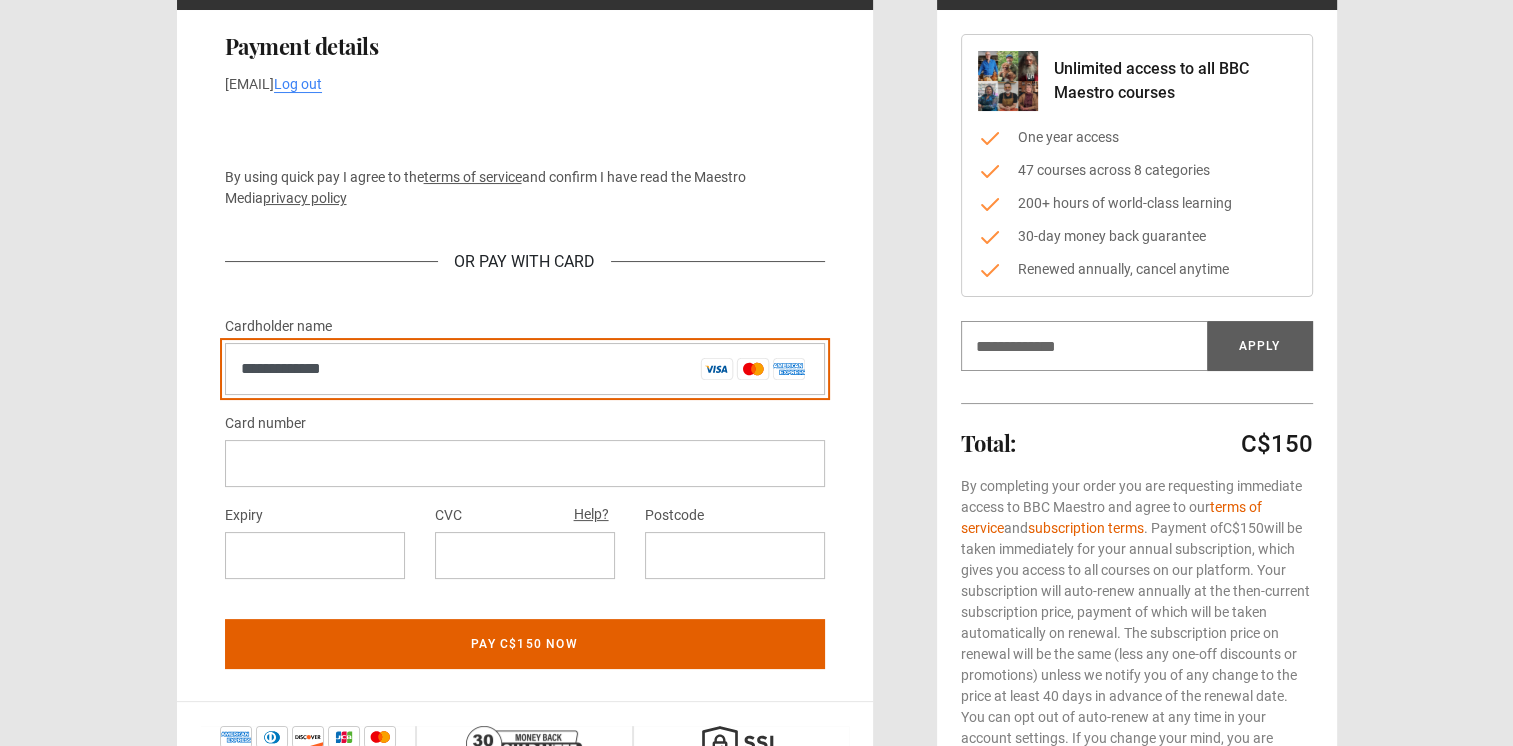 type on "**********" 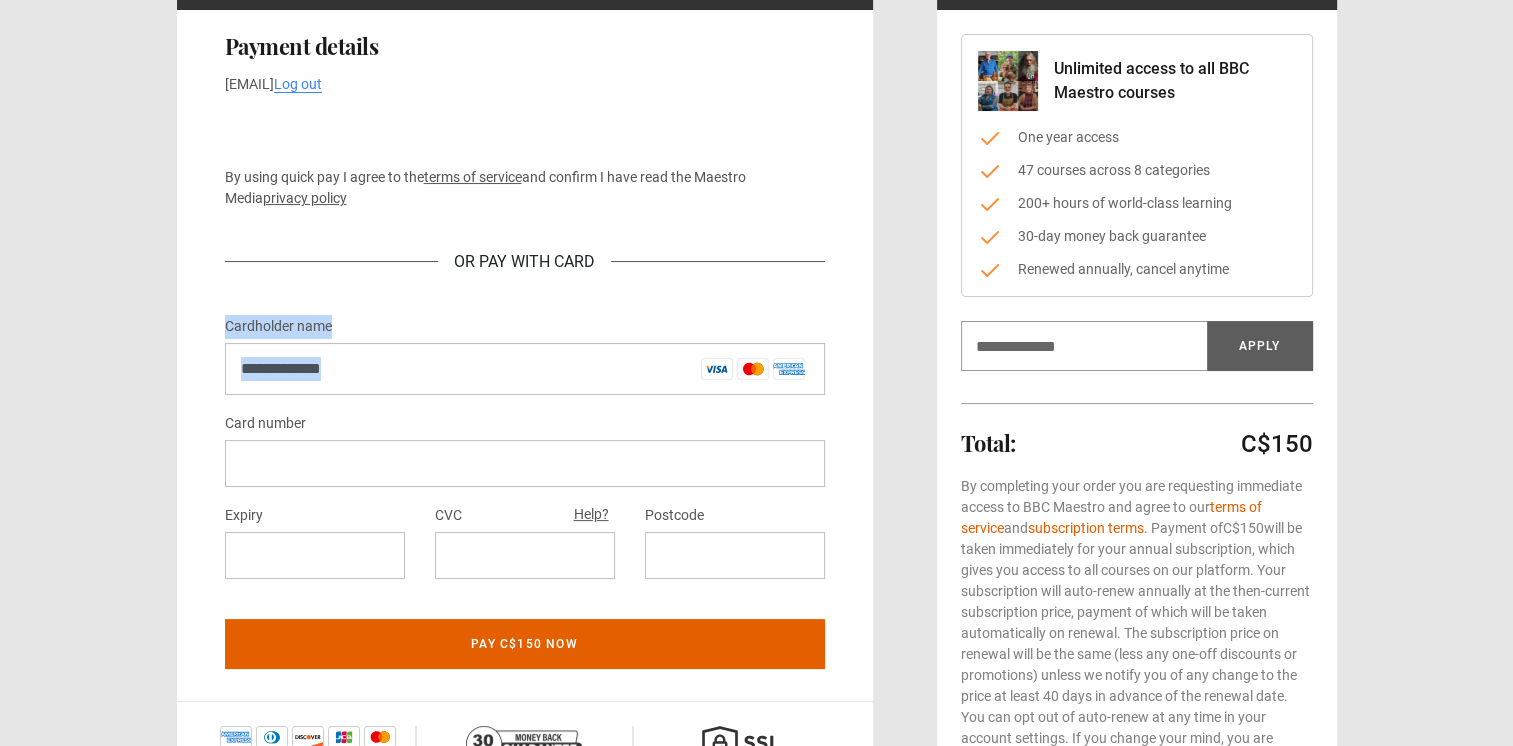 click on "**********" at bounding box center (757, 391) 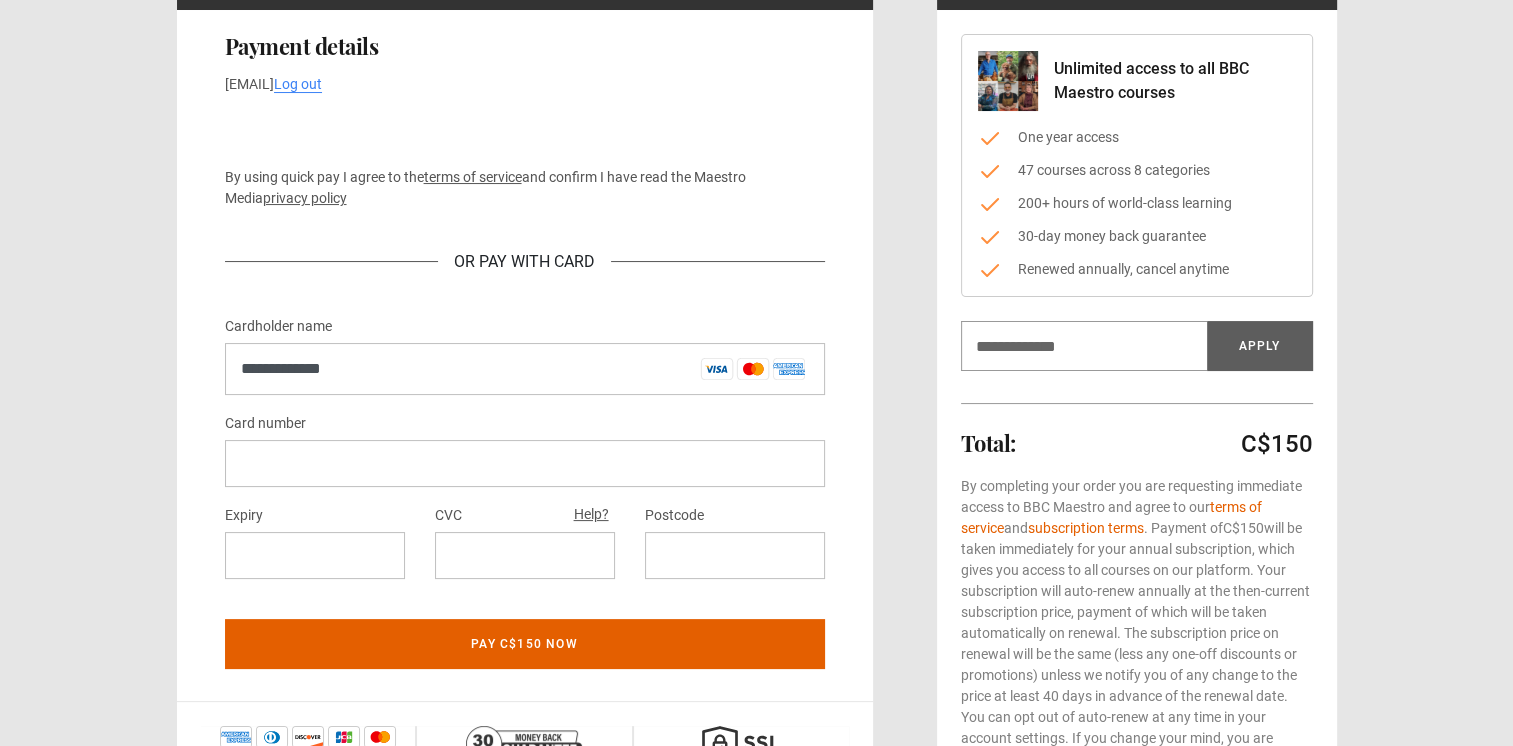 click on "**********" at bounding box center [757, 391] 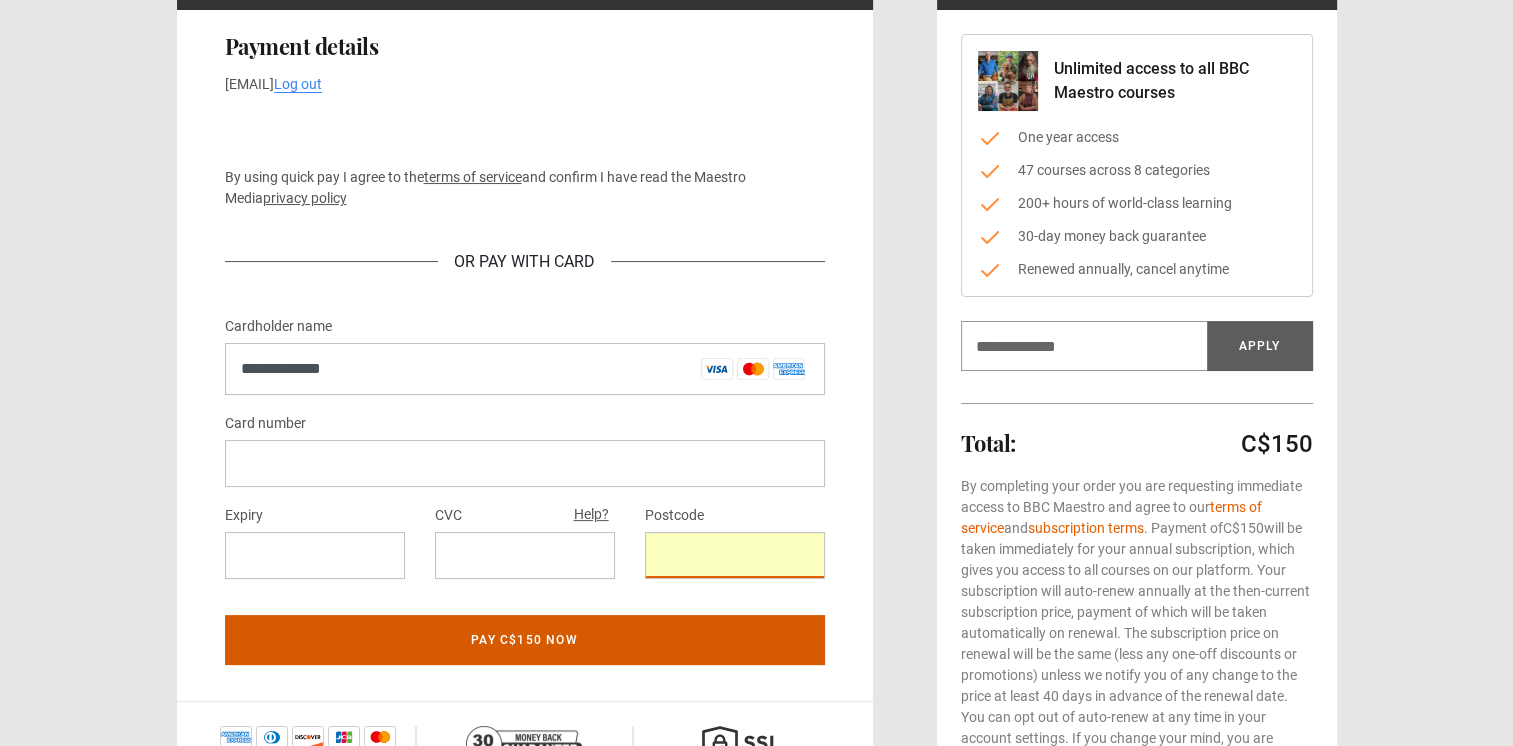 click on "Pay C$150 now" at bounding box center (525, 640) 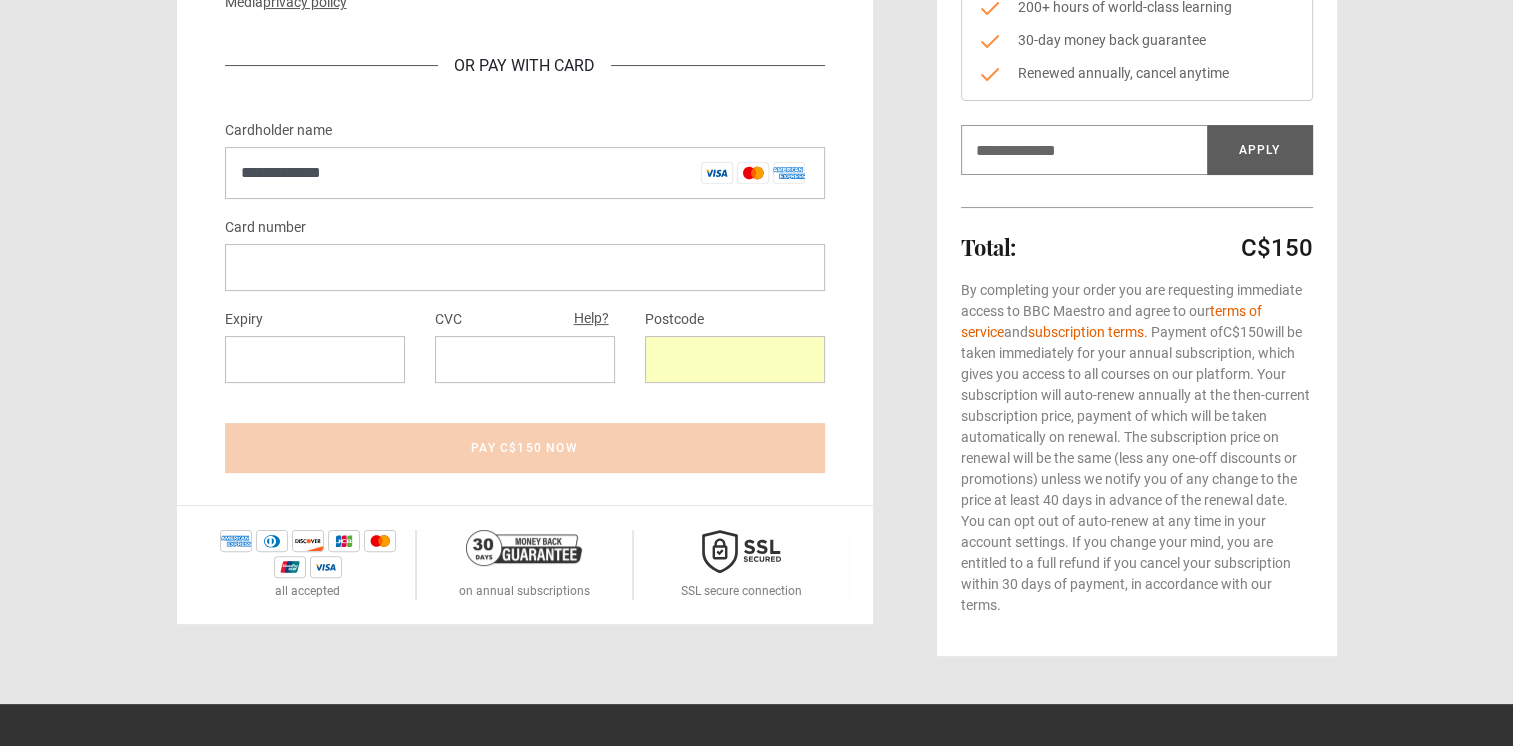 scroll, scrollTop: 400, scrollLeft: 0, axis: vertical 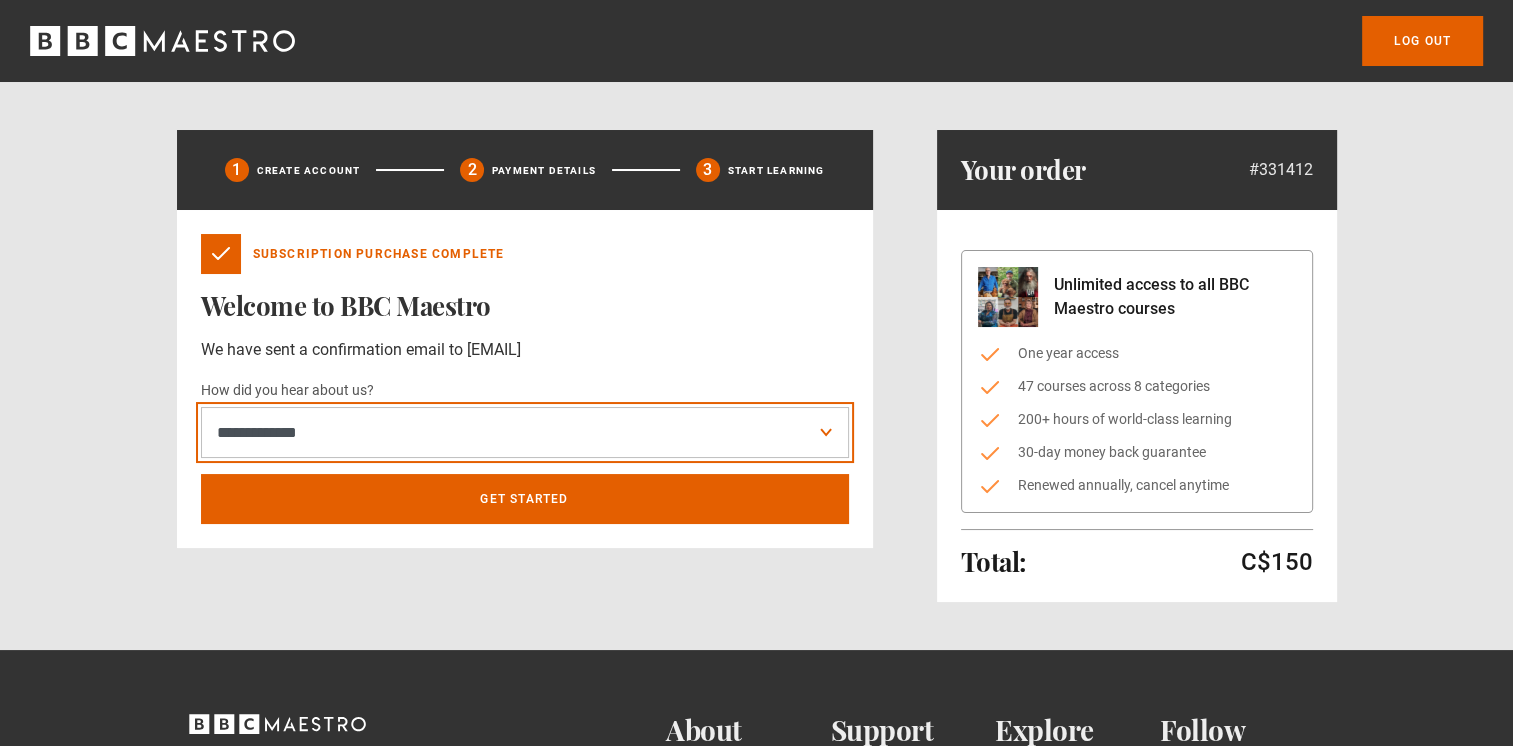 click on "**********" at bounding box center (525, 433) 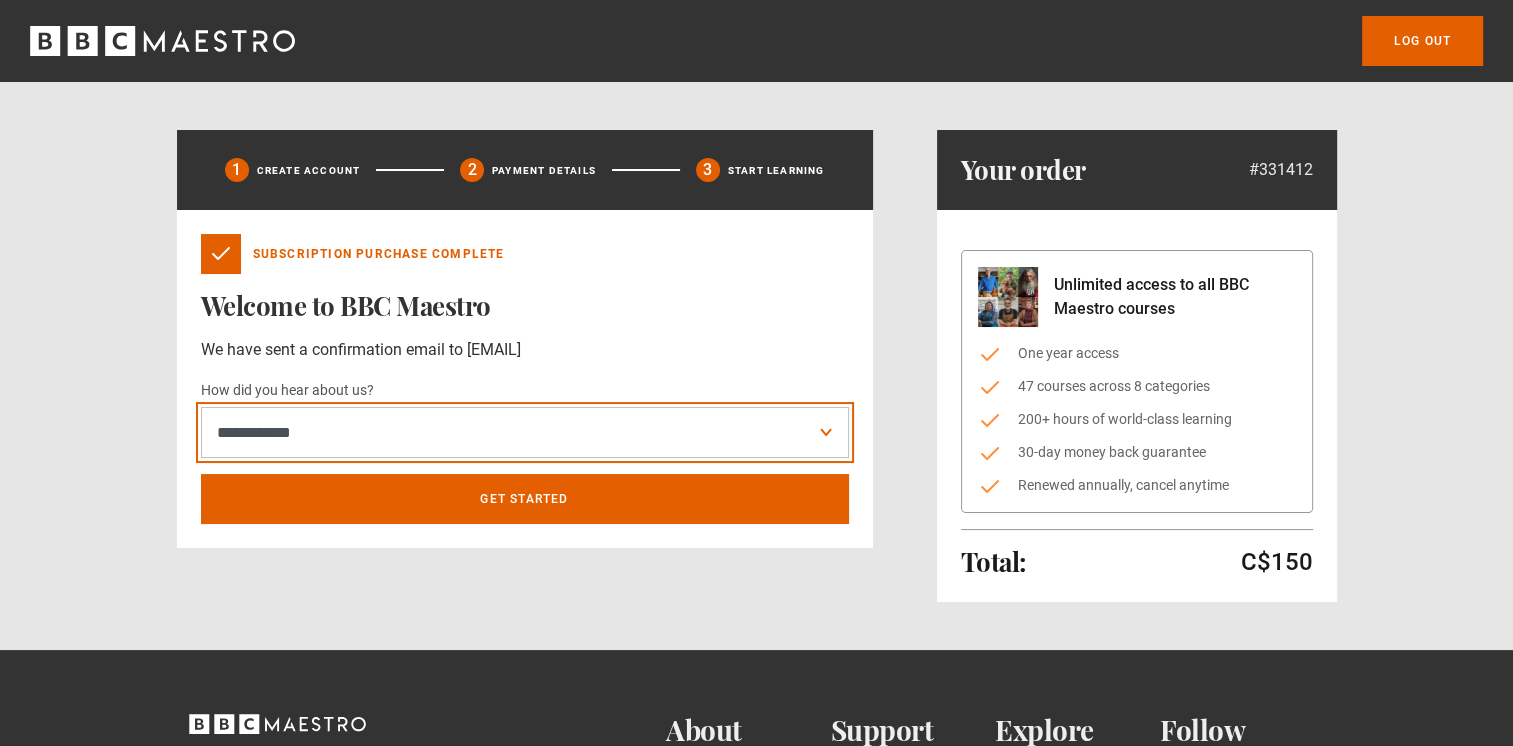click on "**********" at bounding box center [525, 433] 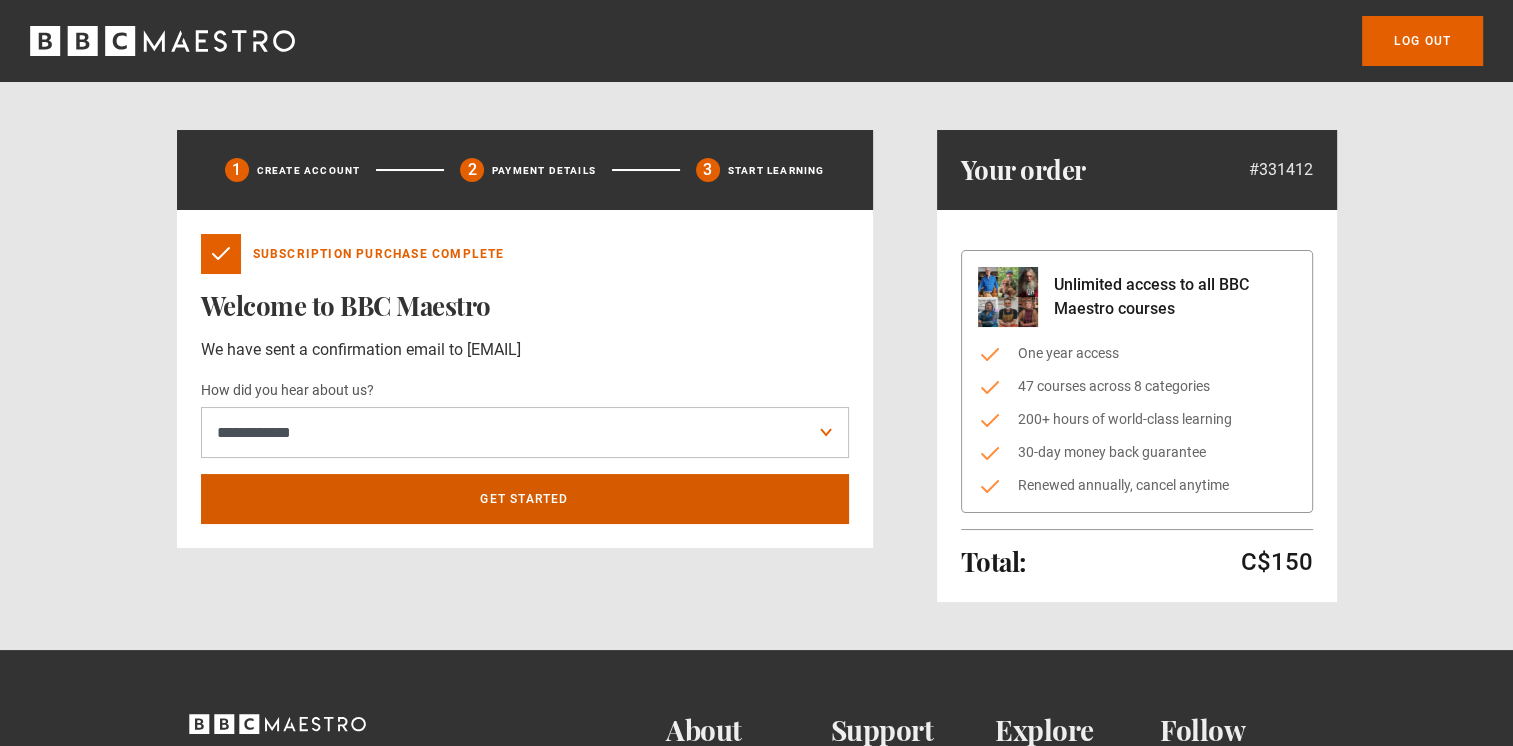 click on "Get Started" at bounding box center [525, 499] 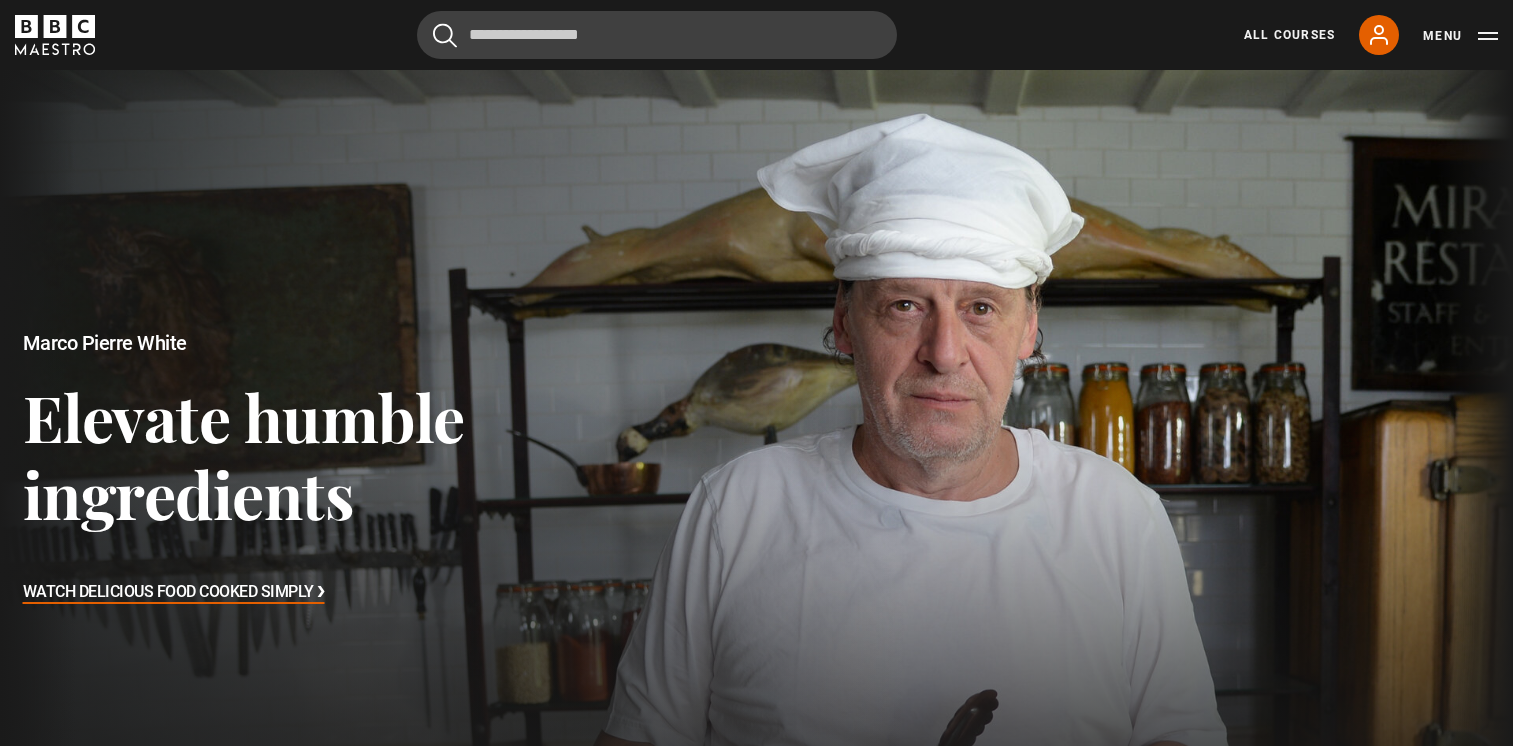 scroll, scrollTop: 694, scrollLeft: 0, axis: vertical 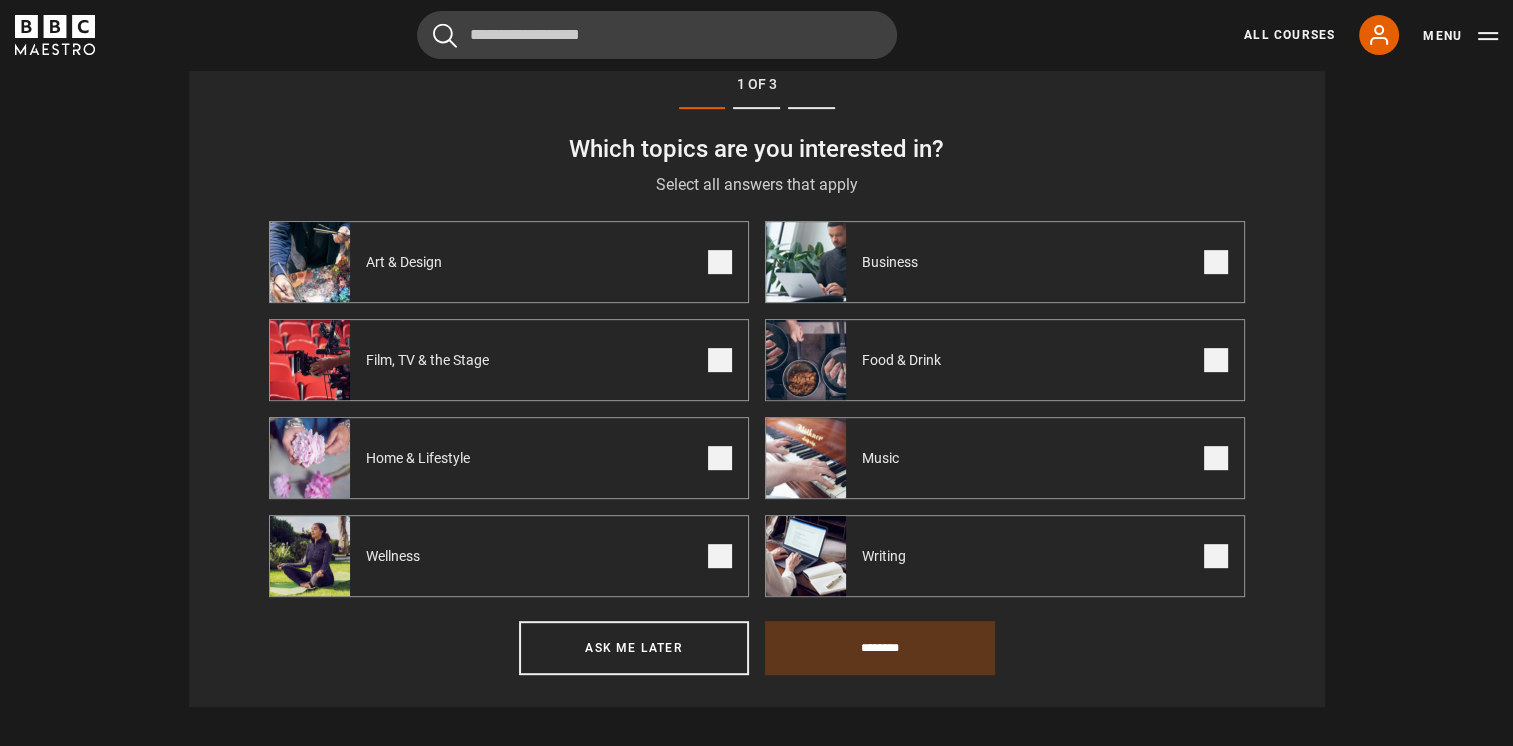 click at bounding box center (1216, 262) 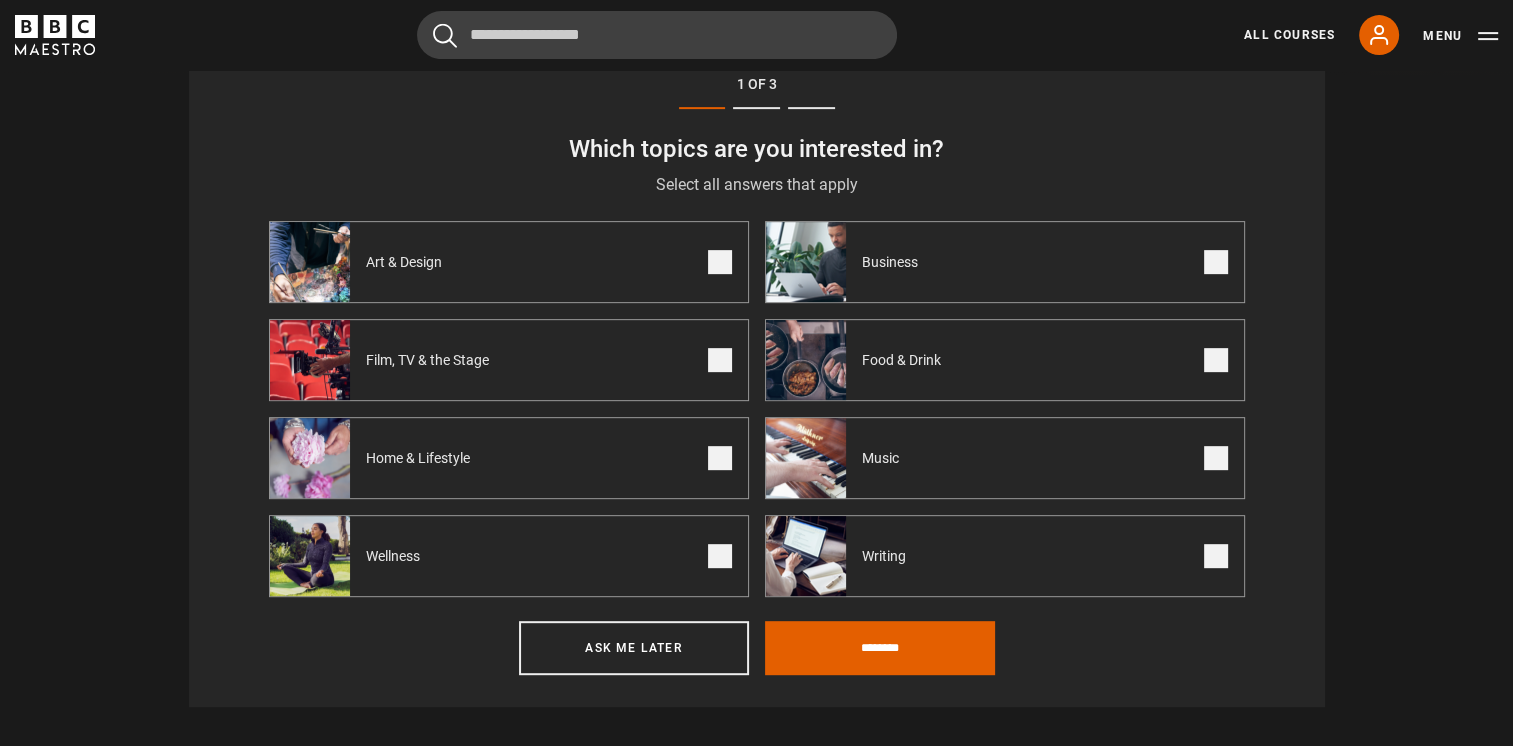 click at bounding box center [1216, 262] 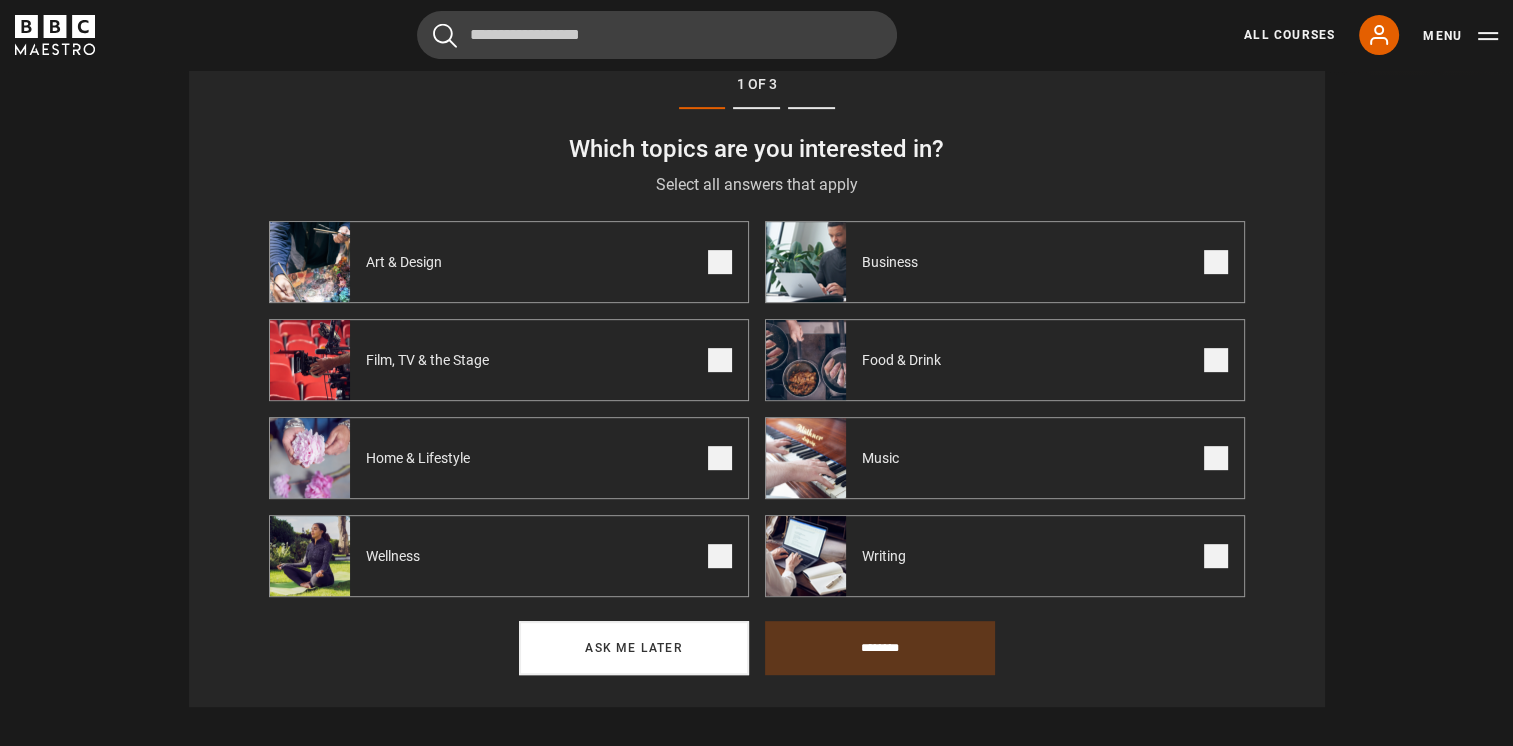 click on "Ask me later" at bounding box center [634, 648] 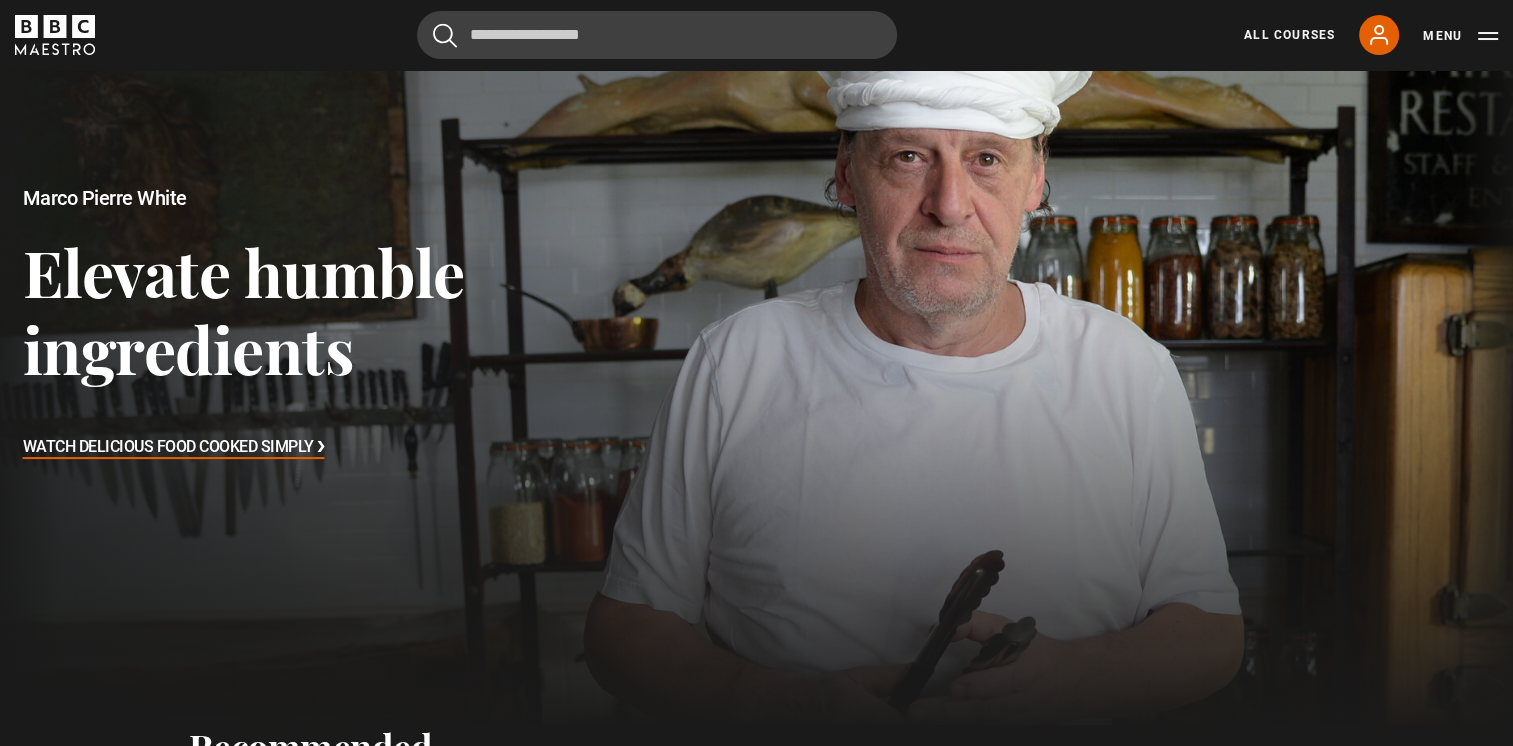 scroll, scrollTop: 500, scrollLeft: 0, axis: vertical 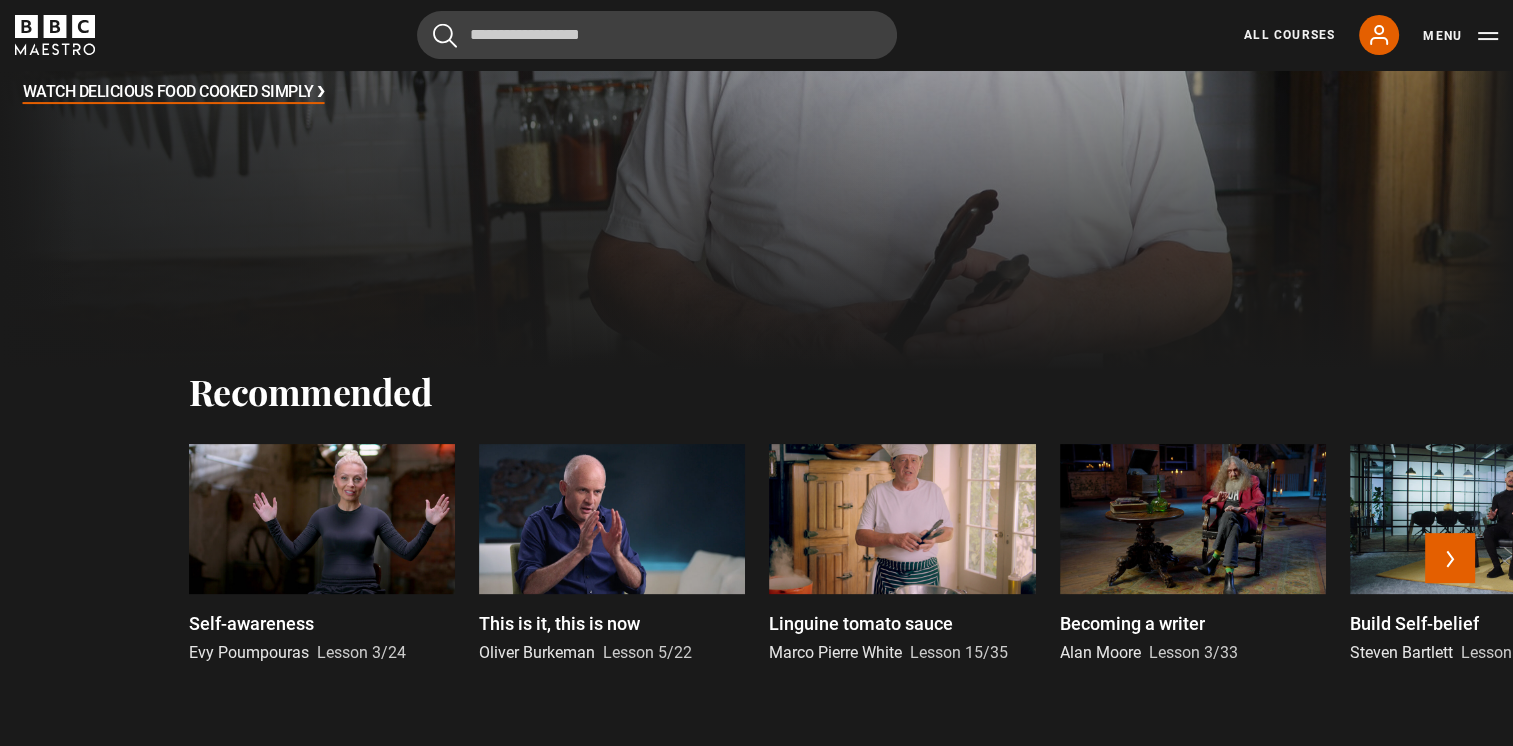 click at bounding box center [612, 519] 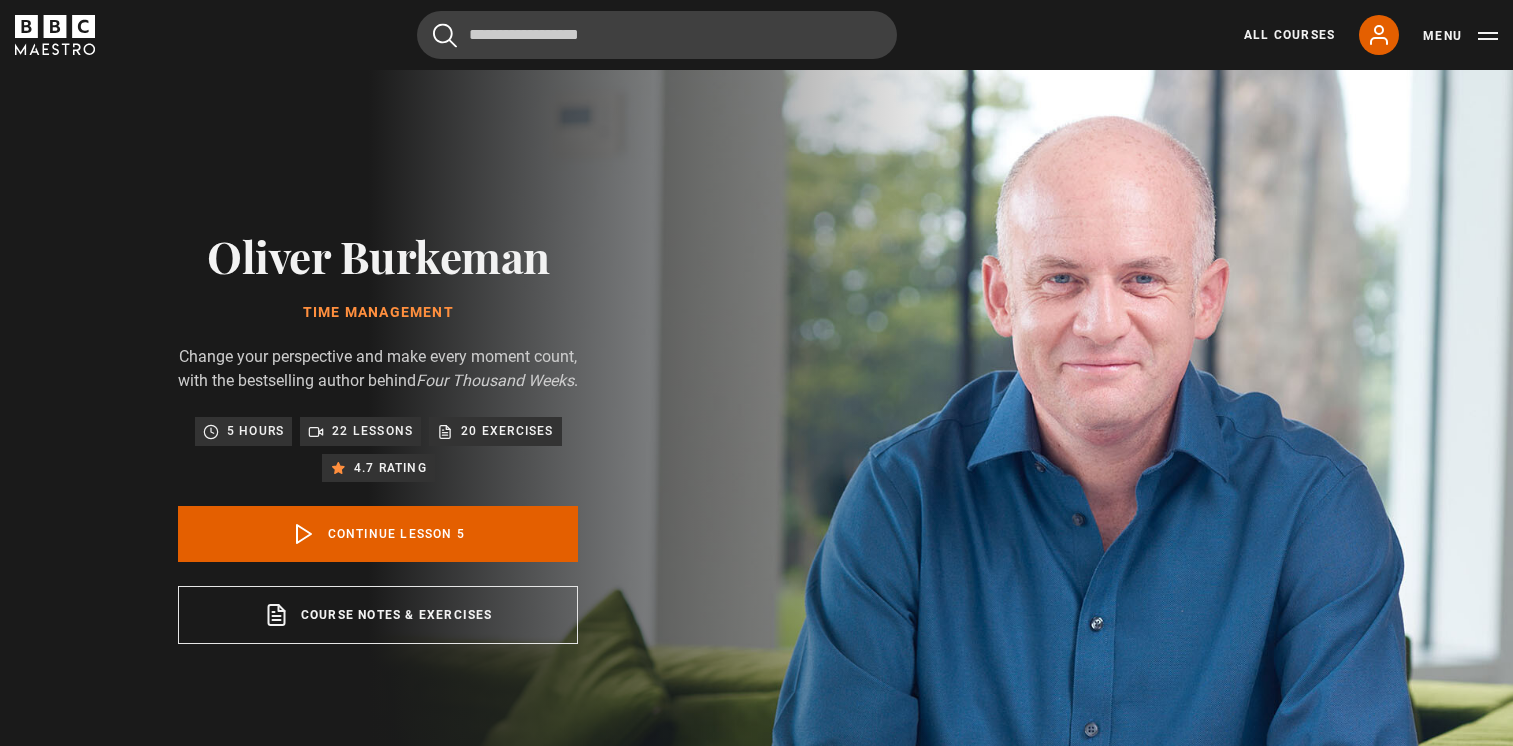 scroll, scrollTop: 828, scrollLeft: 0, axis: vertical 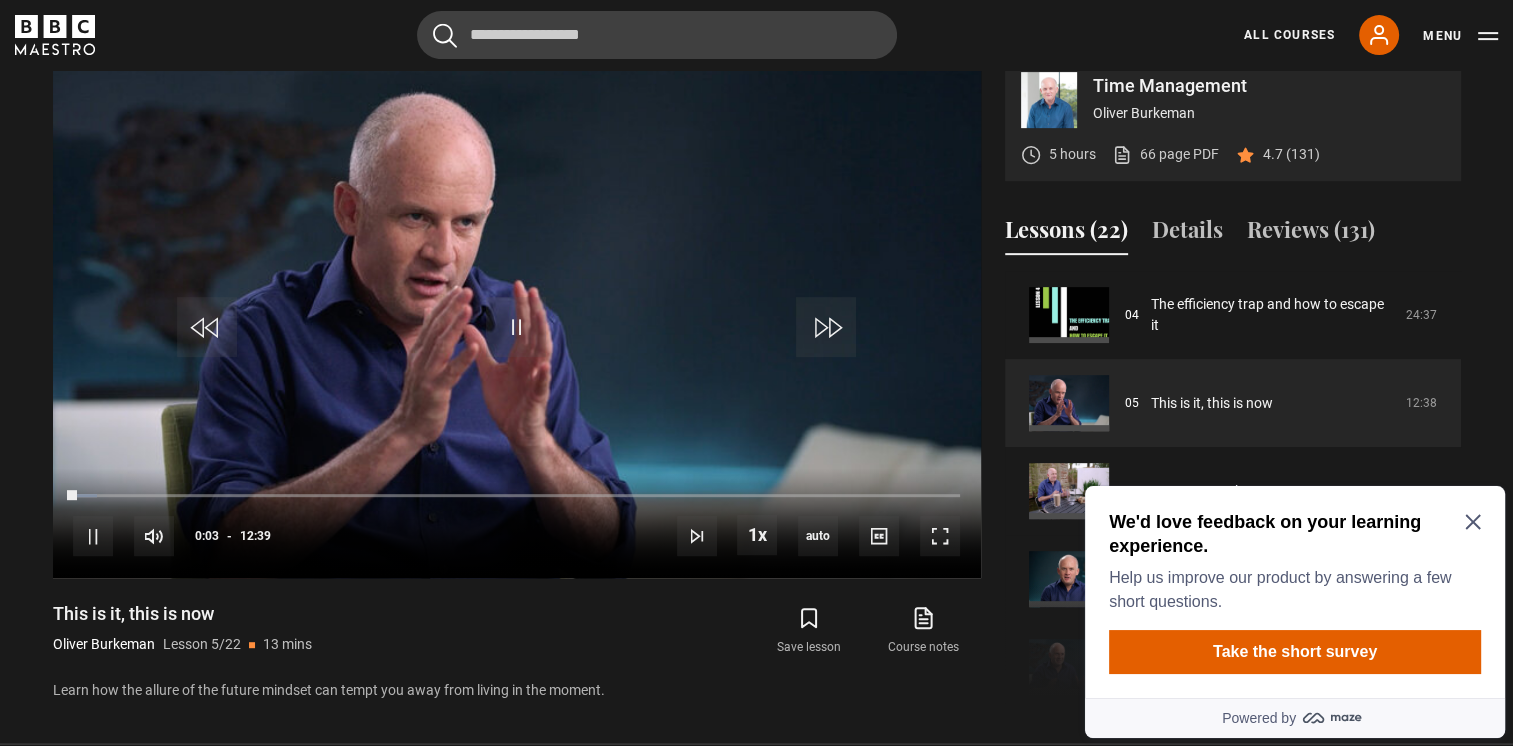 click 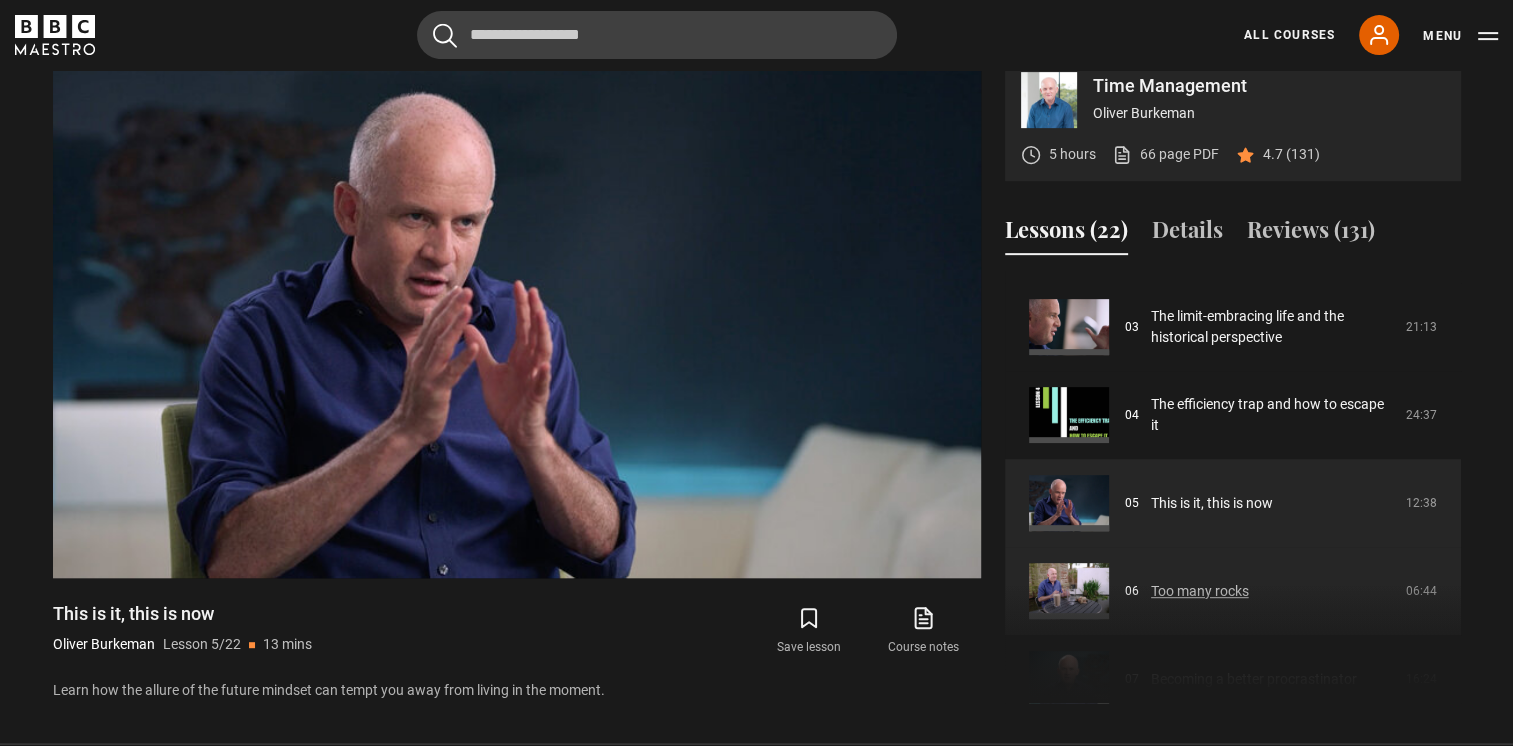 scroll, scrollTop: 0, scrollLeft: 0, axis: both 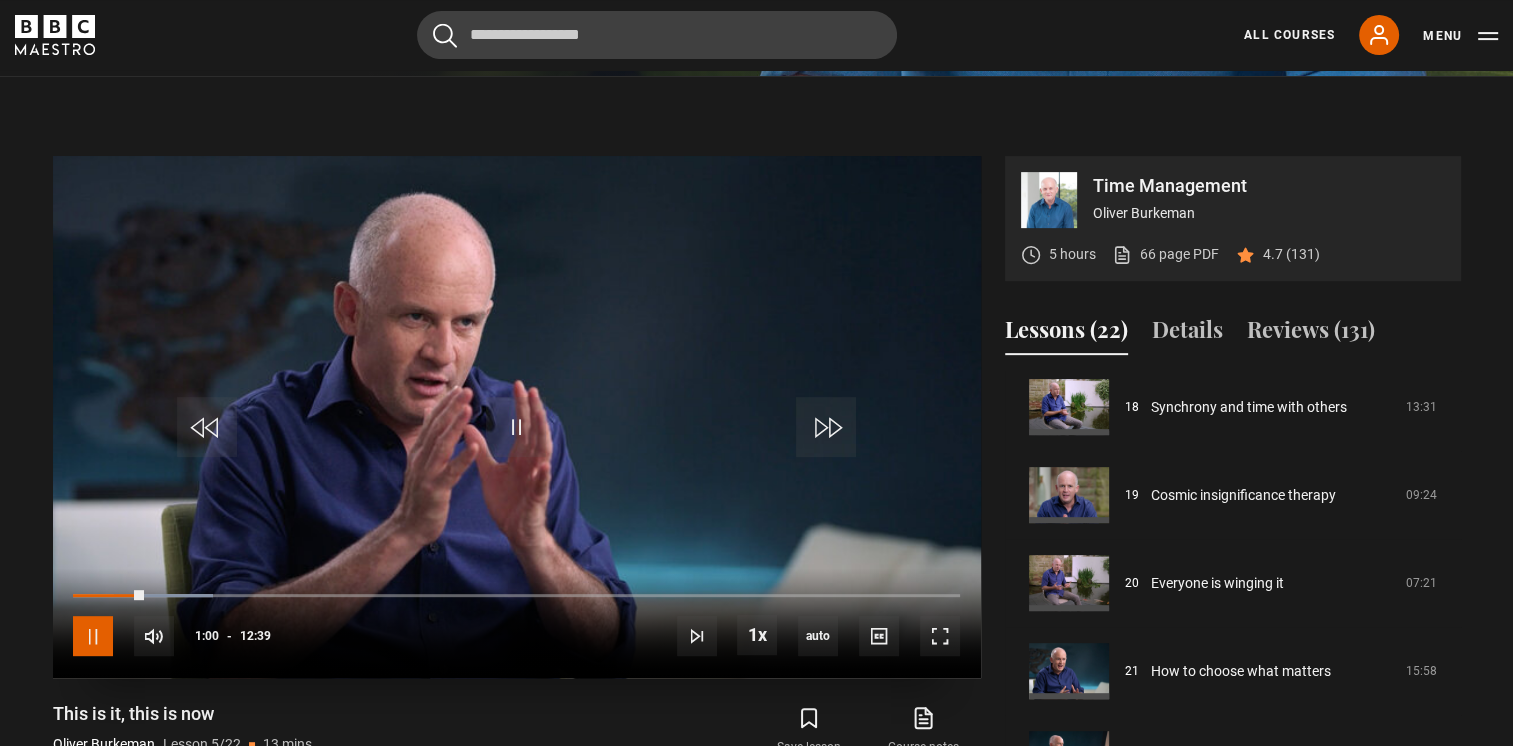 click at bounding box center [93, 636] 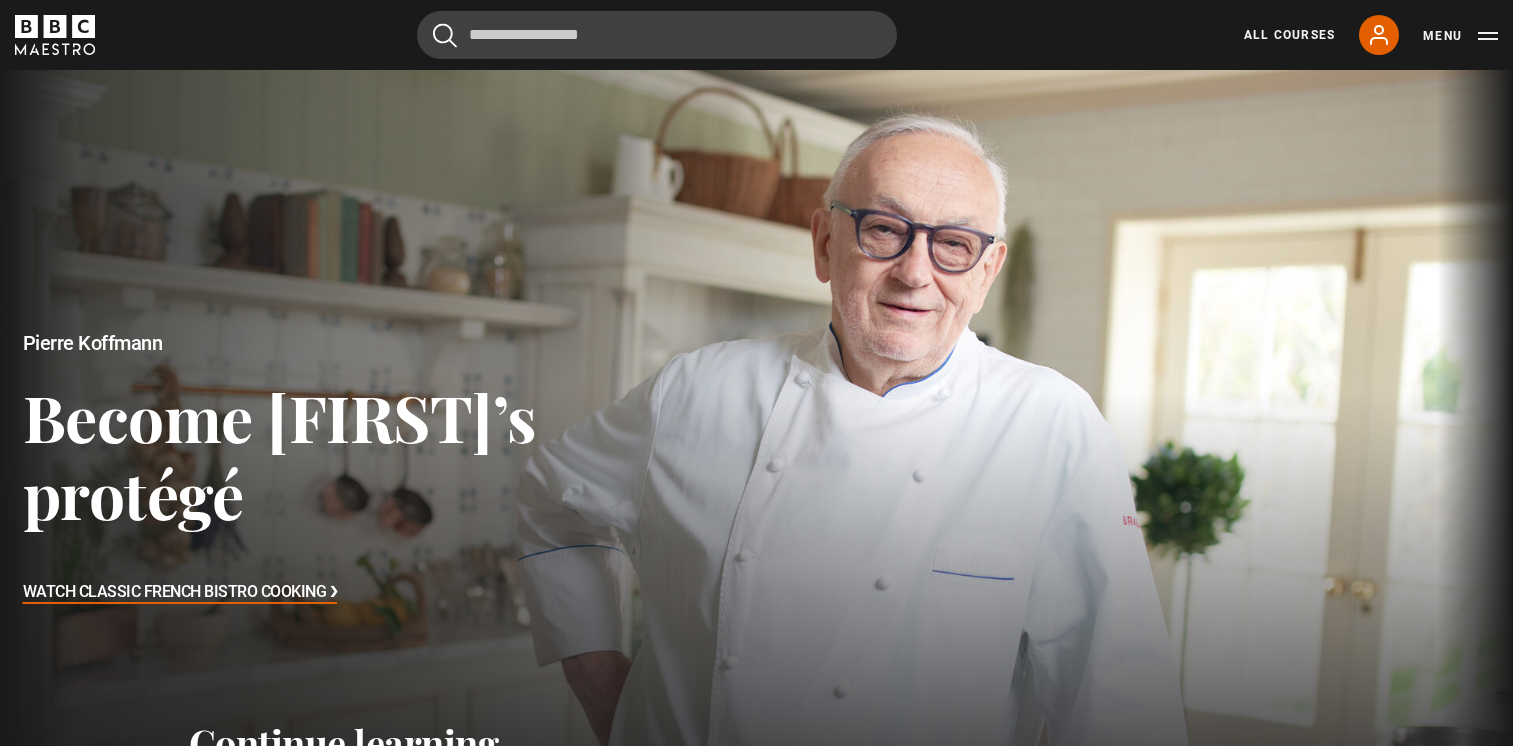 scroll, scrollTop: 0, scrollLeft: 0, axis: both 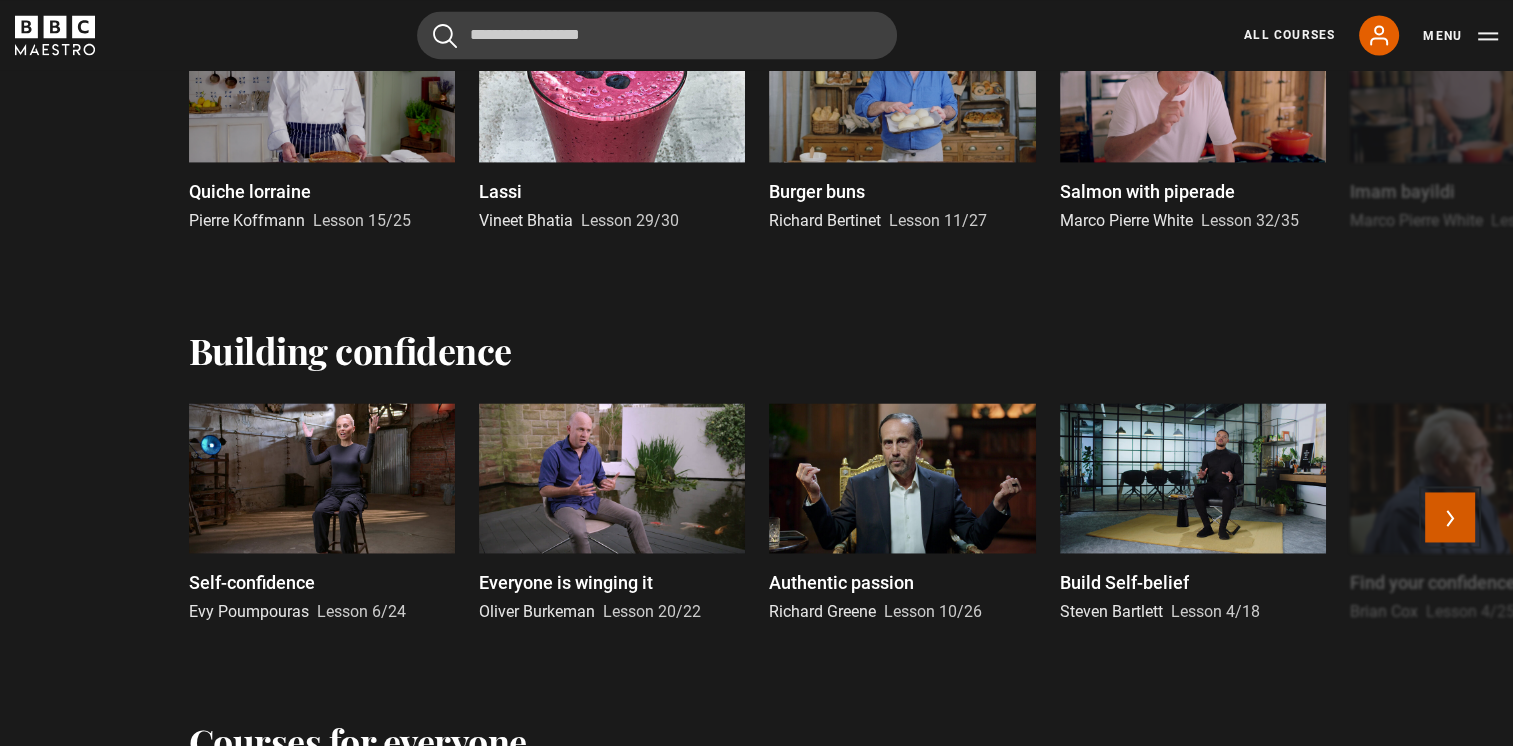 click on "Next" at bounding box center (1450, 517) 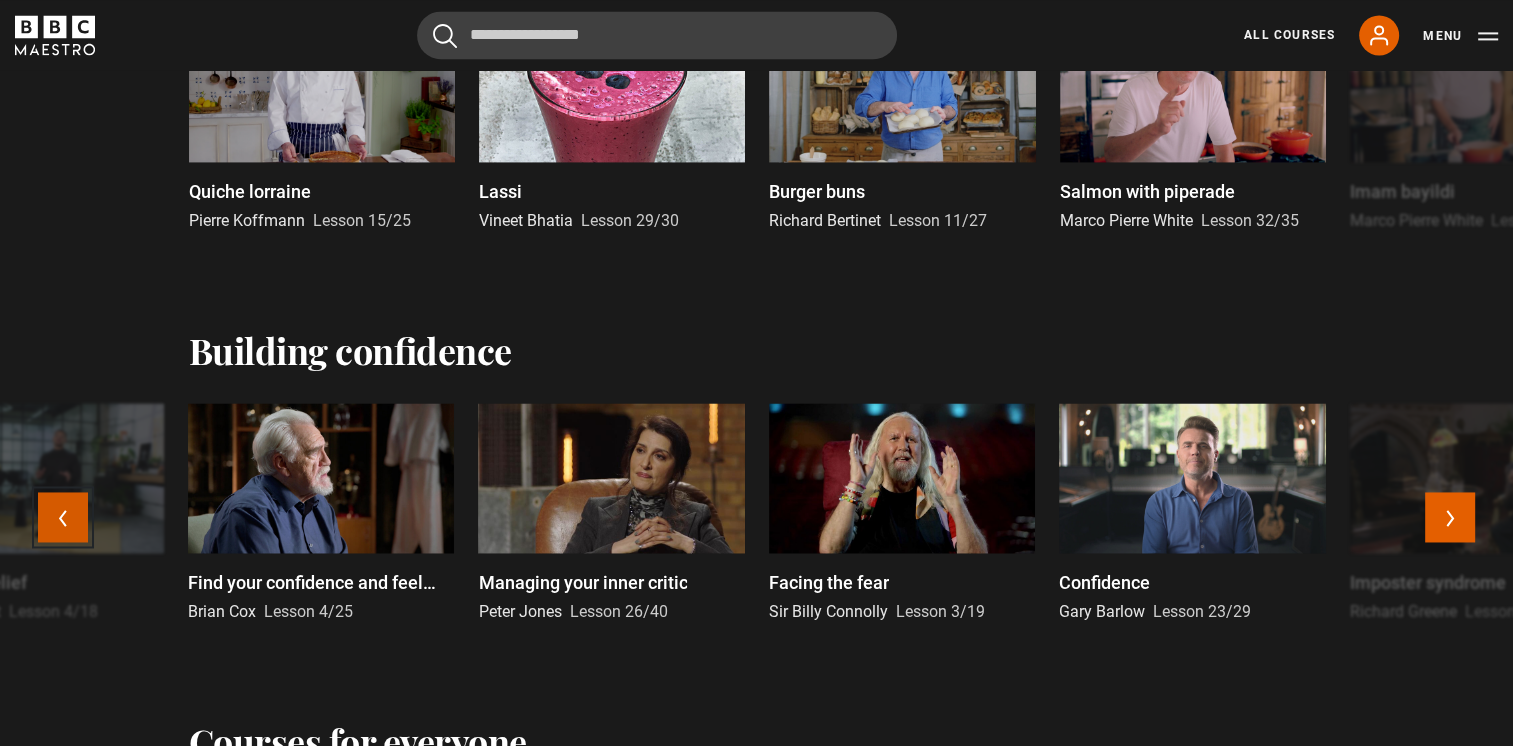 click on "Previous" at bounding box center (63, 517) 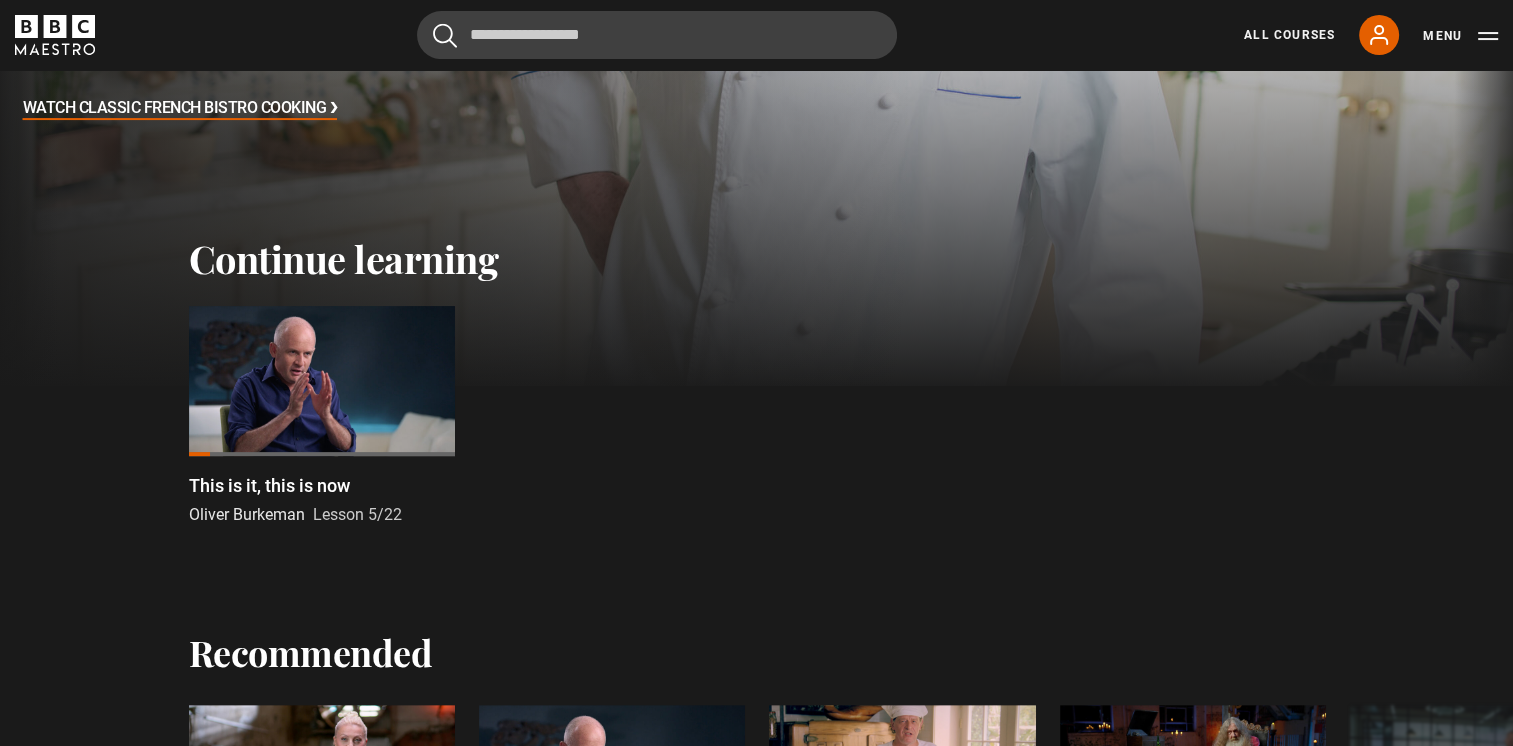 scroll, scrollTop: 700, scrollLeft: 0, axis: vertical 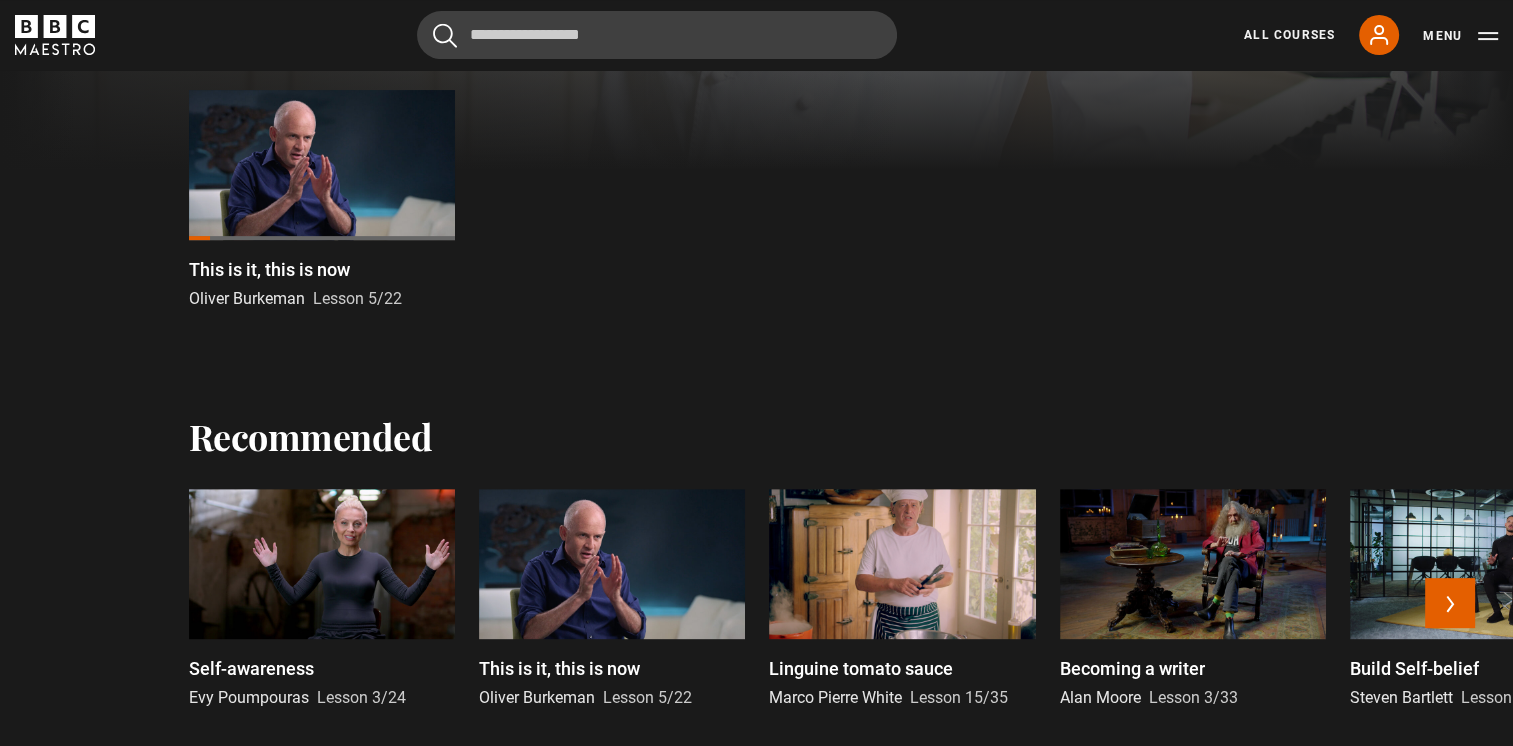 click at bounding box center (322, 564) 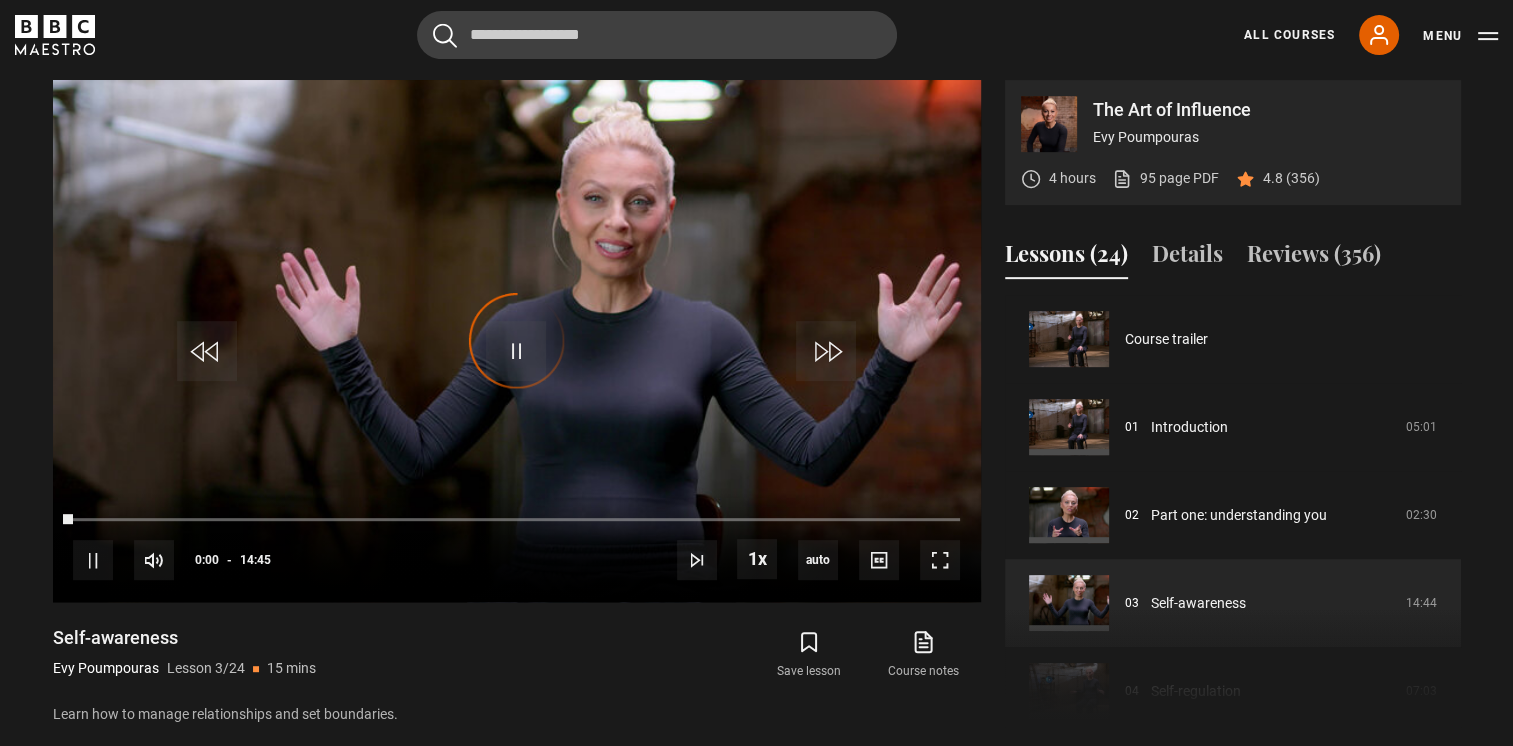 scroll, scrollTop: 828, scrollLeft: 0, axis: vertical 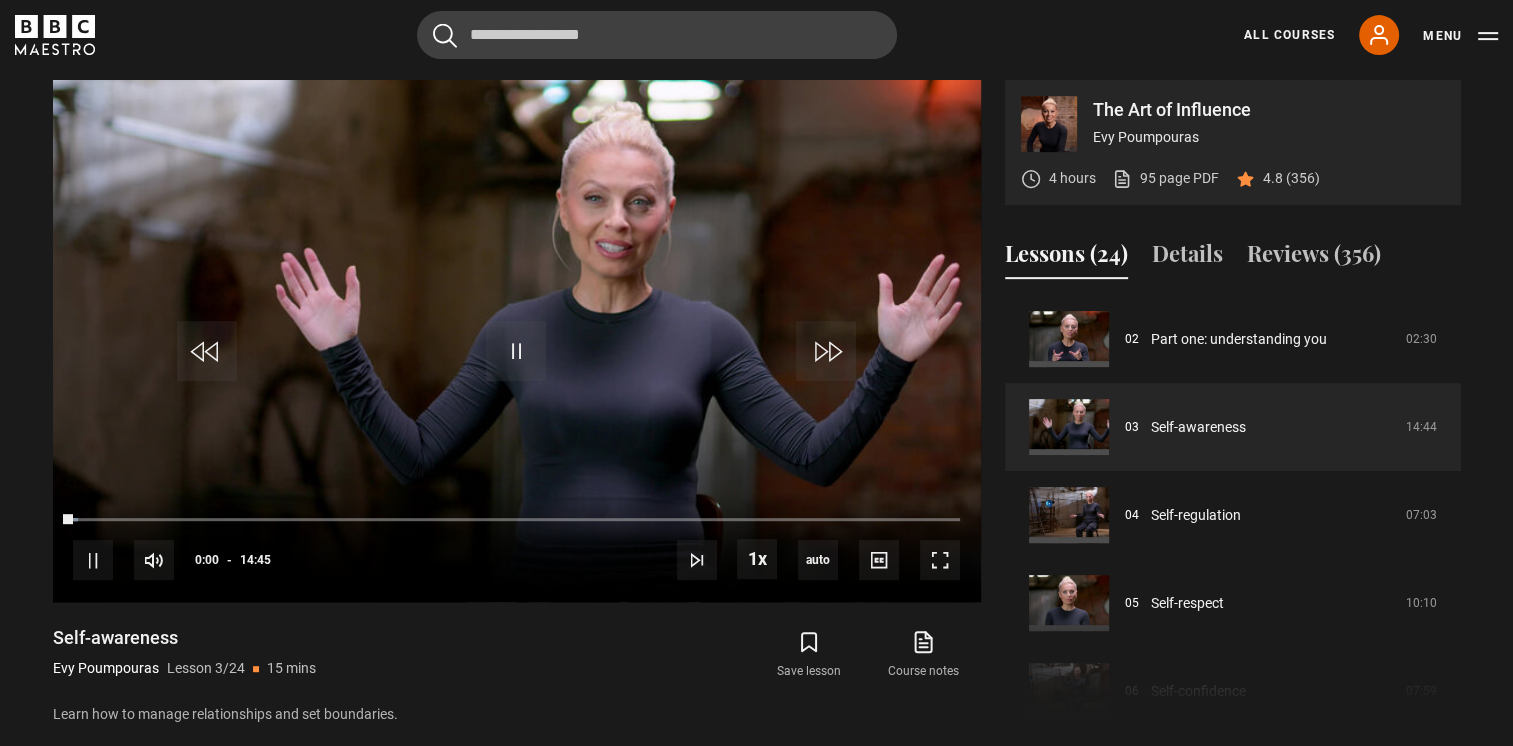 click on "The Art of Influence" at bounding box center (1269, 110) 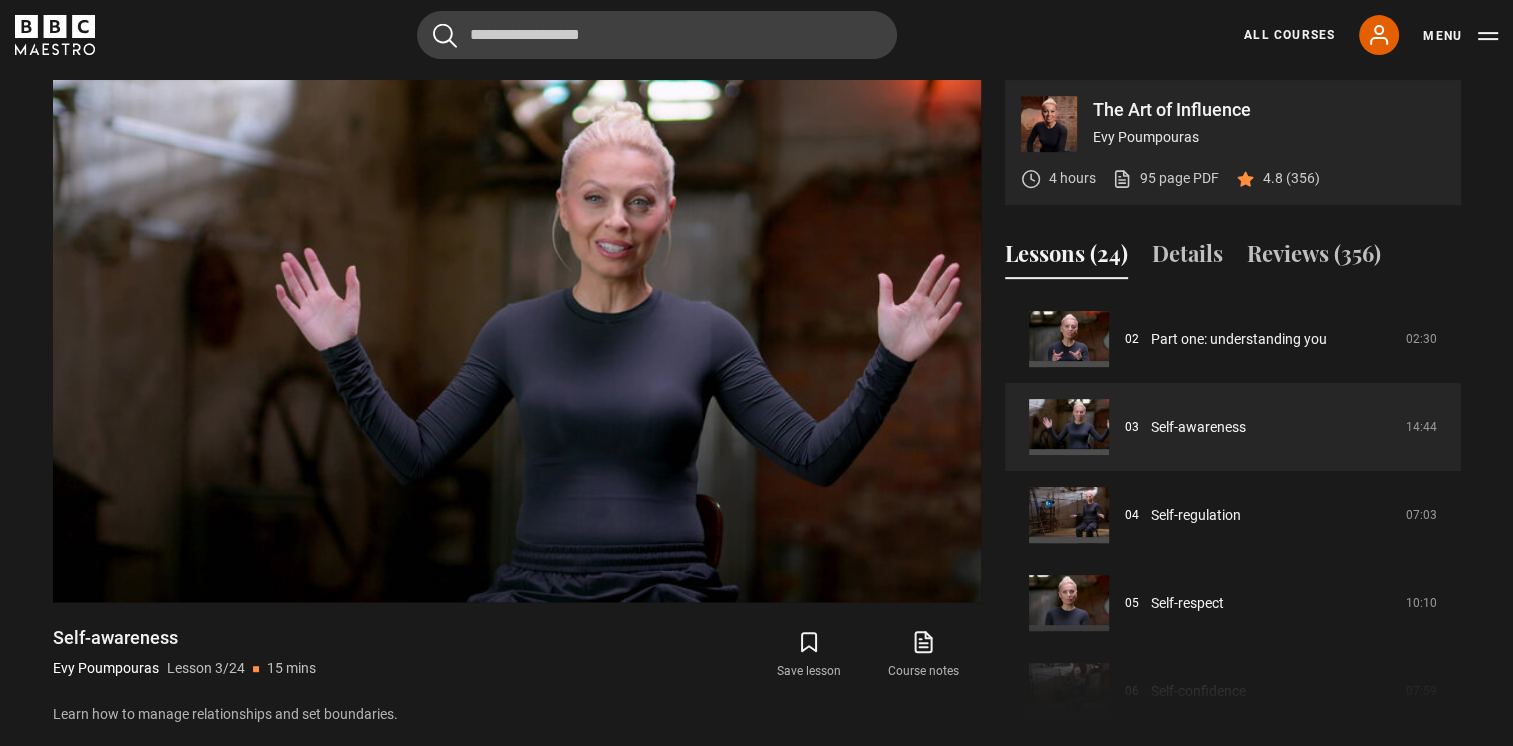 drag, startPoint x: 1096, startPoint y: 102, endPoint x: 1261, endPoint y: 106, distance: 165.04848 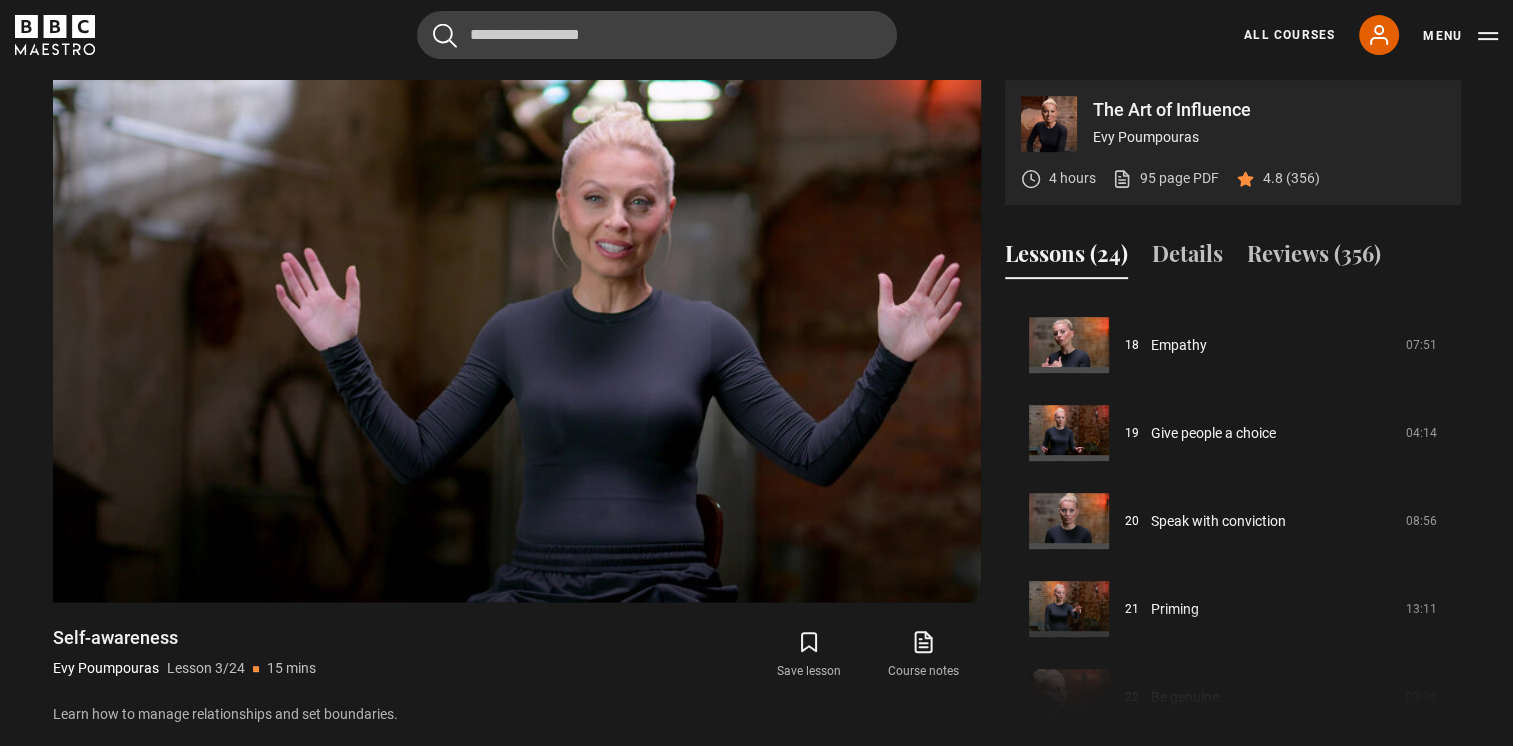 scroll, scrollTop: 1768, scrollLeft: 0, axis: vertical 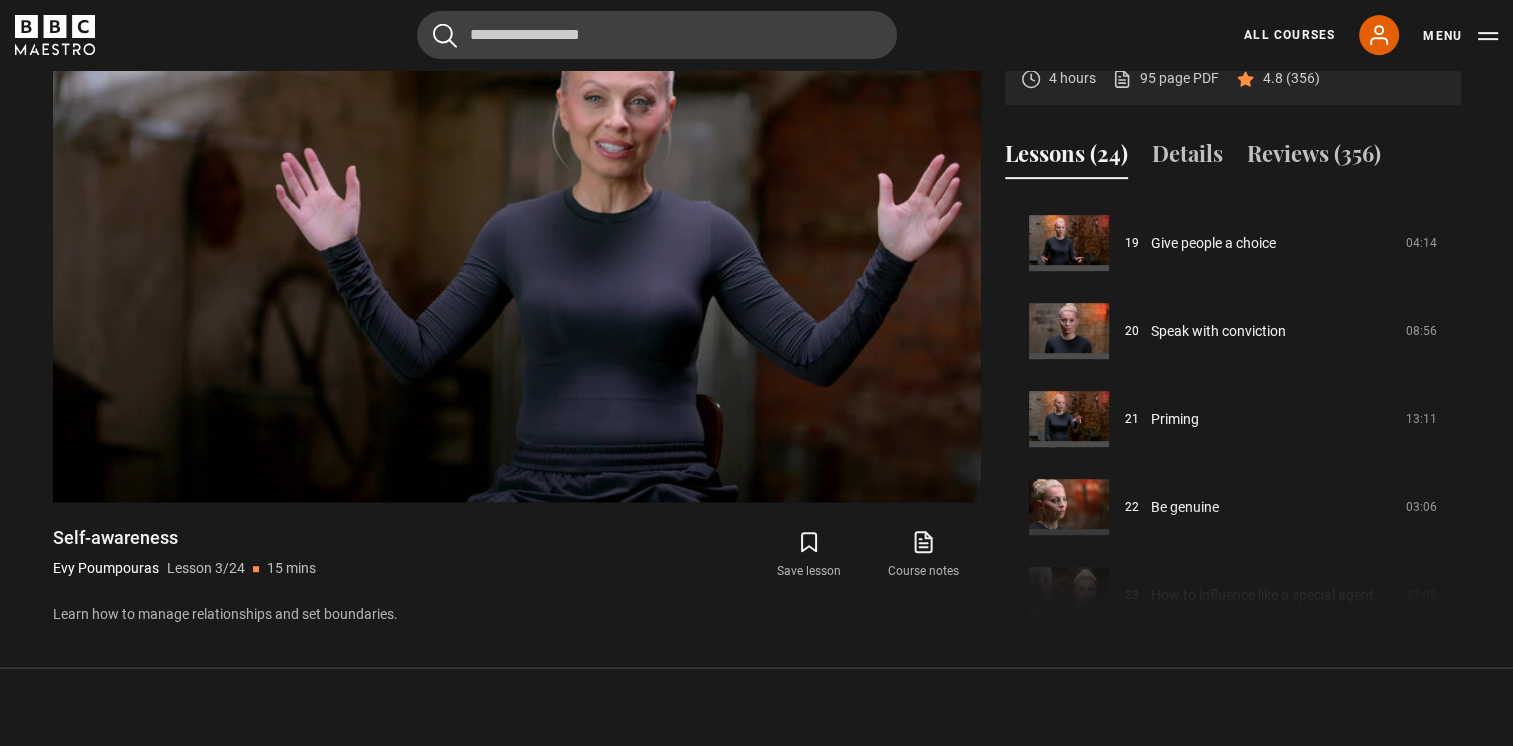 drag, startPoint x: 1454, startPoint y: 530, endPoint x: 1453, endPoint y: 550, distance: 20.024984 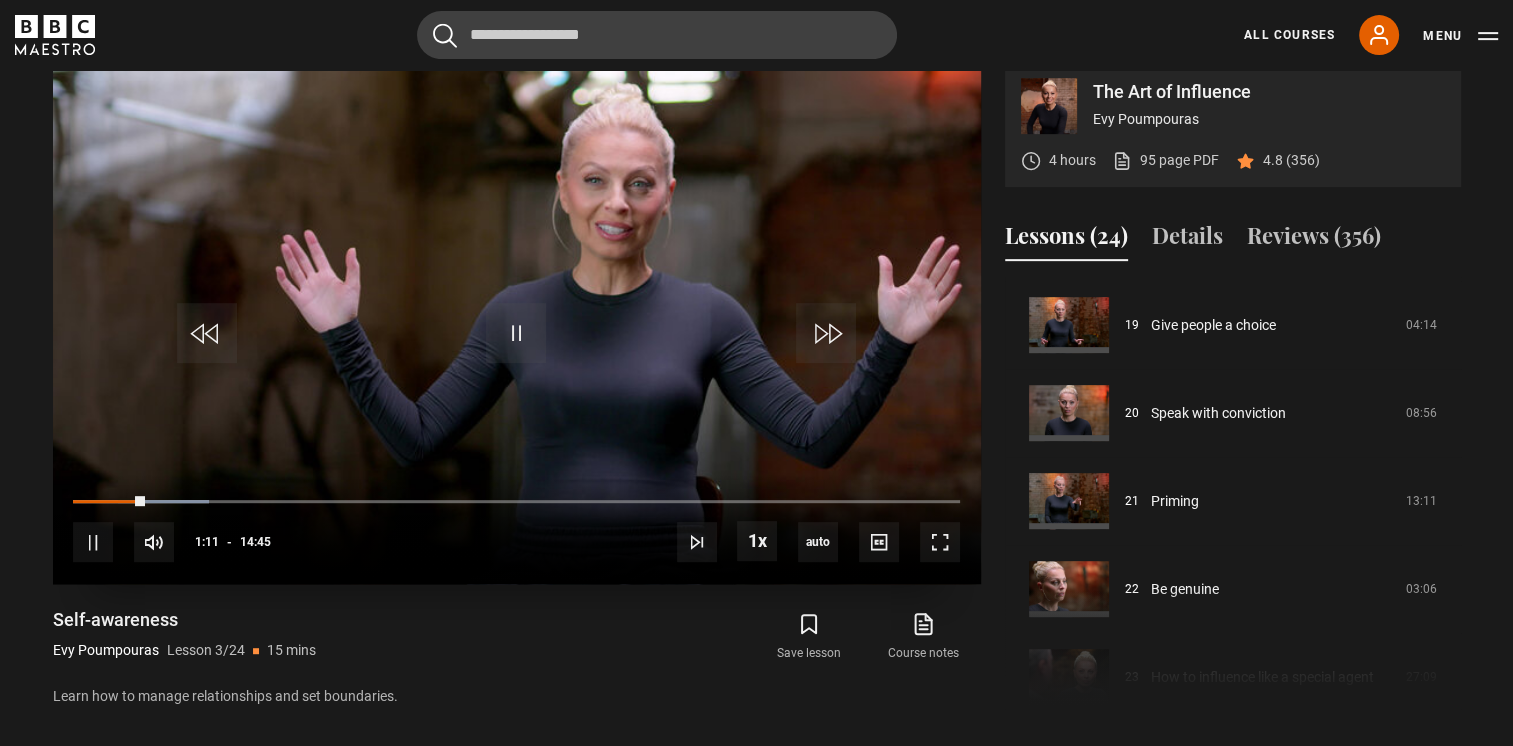 scroll, scrollTop: 828, scrollLeft: 0, axis: vertical 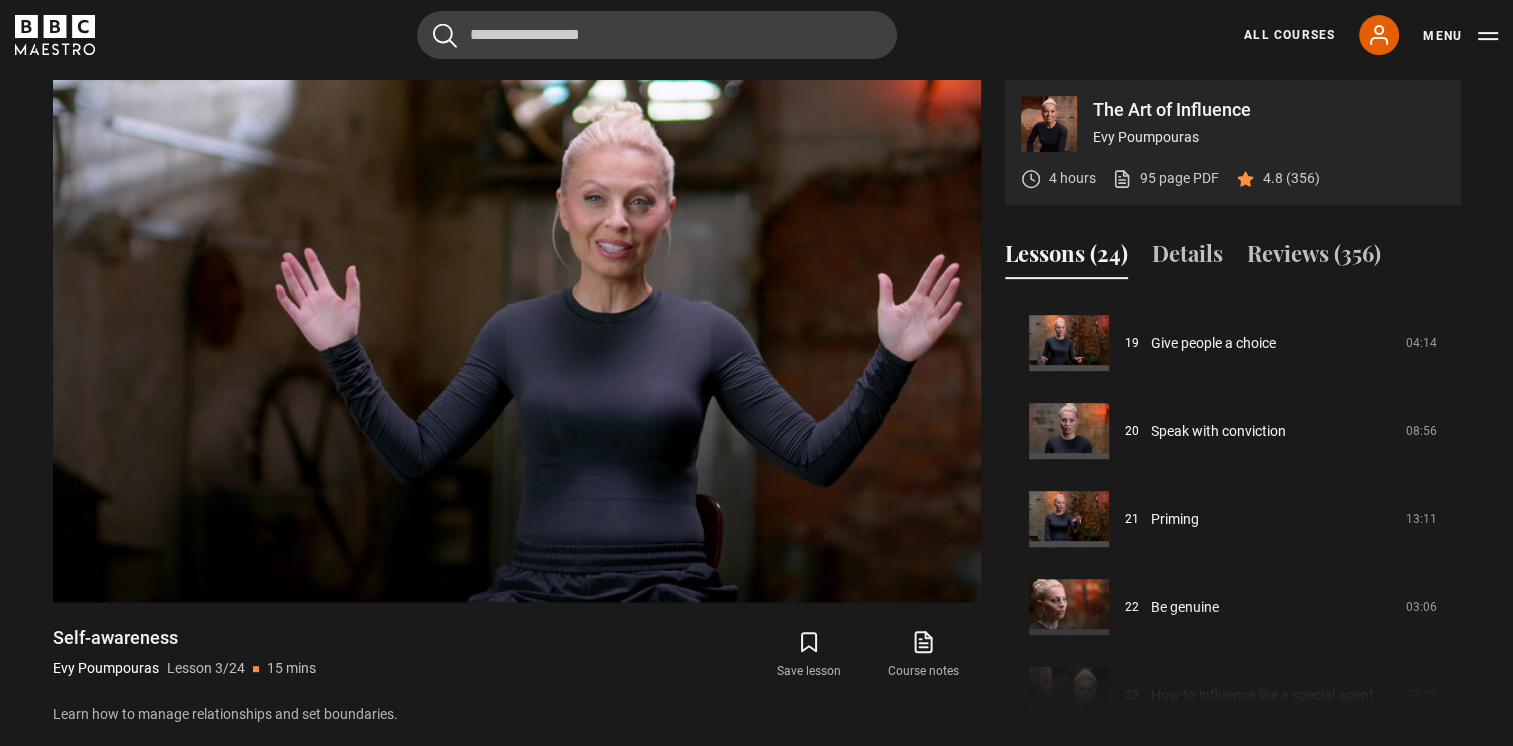 click on "Course trailer
01
Introduction
05:01
02
Part one: understanding you
02:30
03
Self-awareness
14:44
04
Self-regulation
07:03
05
Self-respect
10:10
06" at bounding box center [1233, 511] 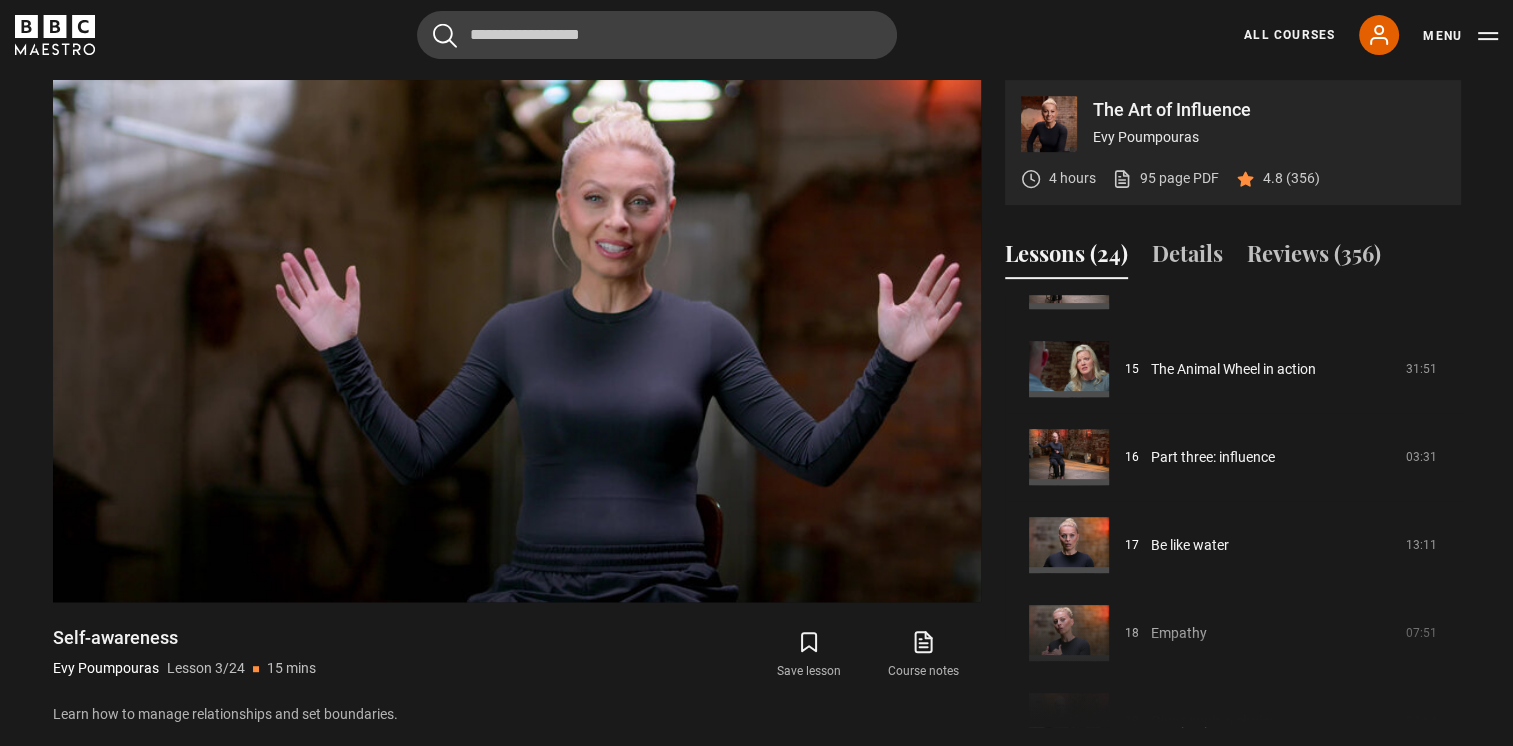 scroll, scrollTop: 912, scrollLeft: 0, axis: vertical 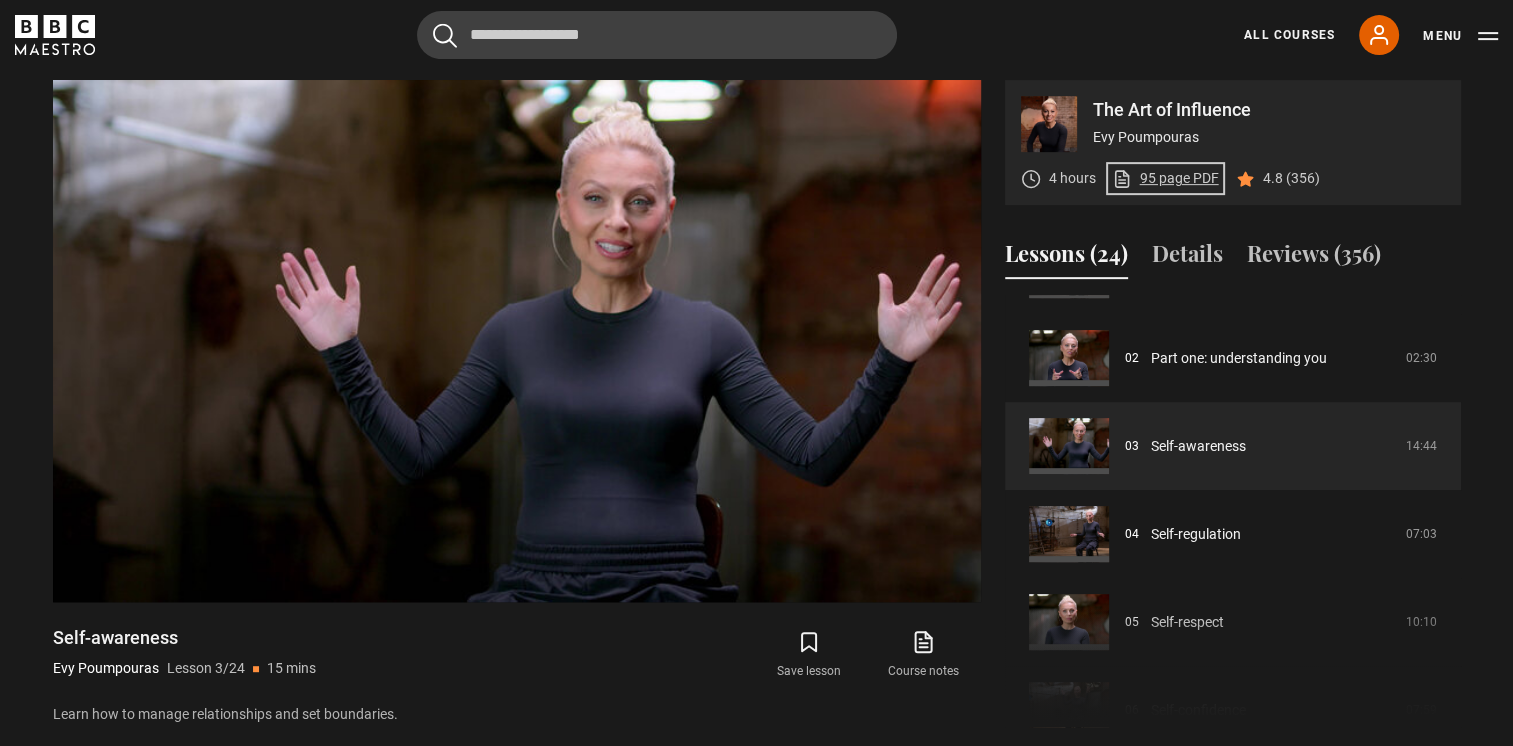 click on "95 page PDF
(opens in new tab)" at bounding box center (1165, 178) 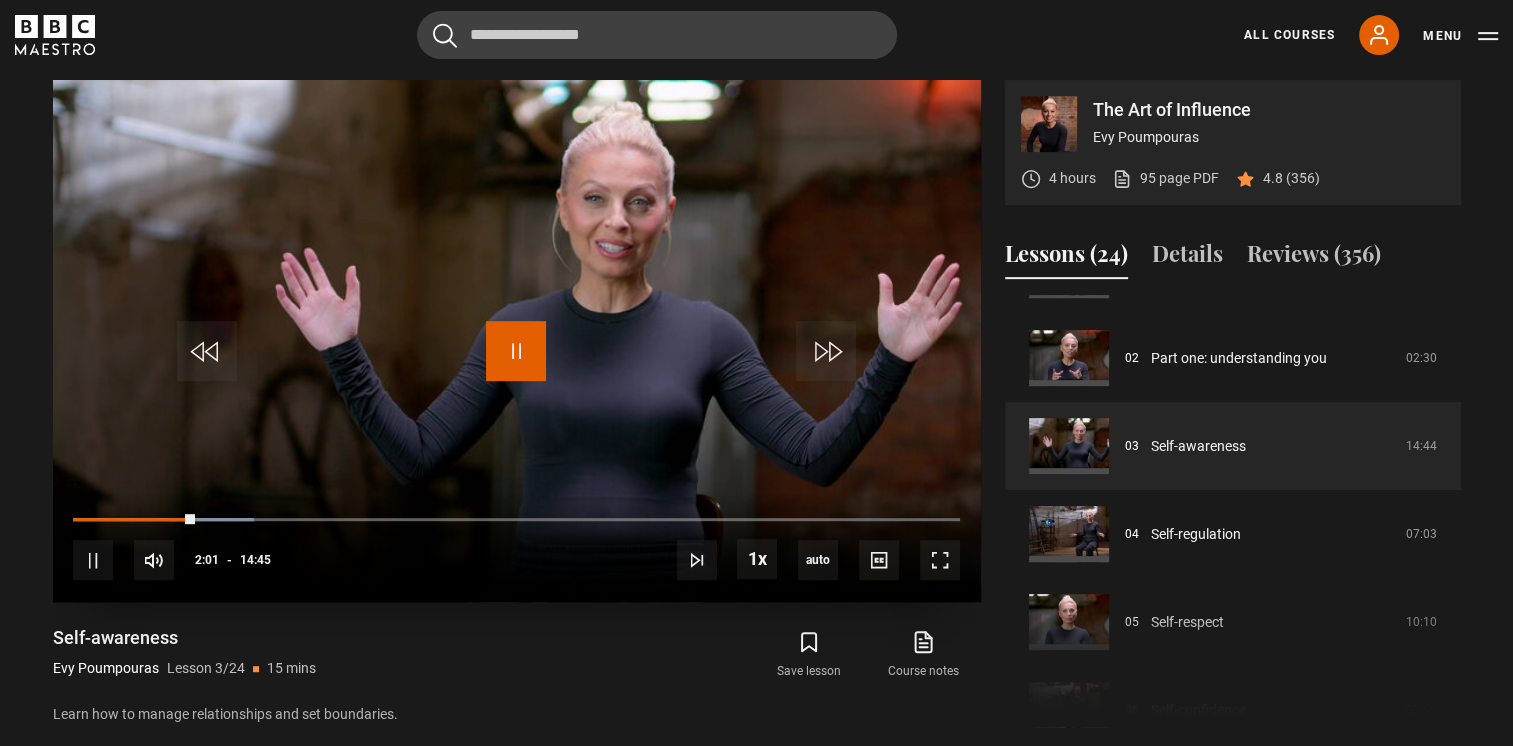 click at bounding box center (516, 351) 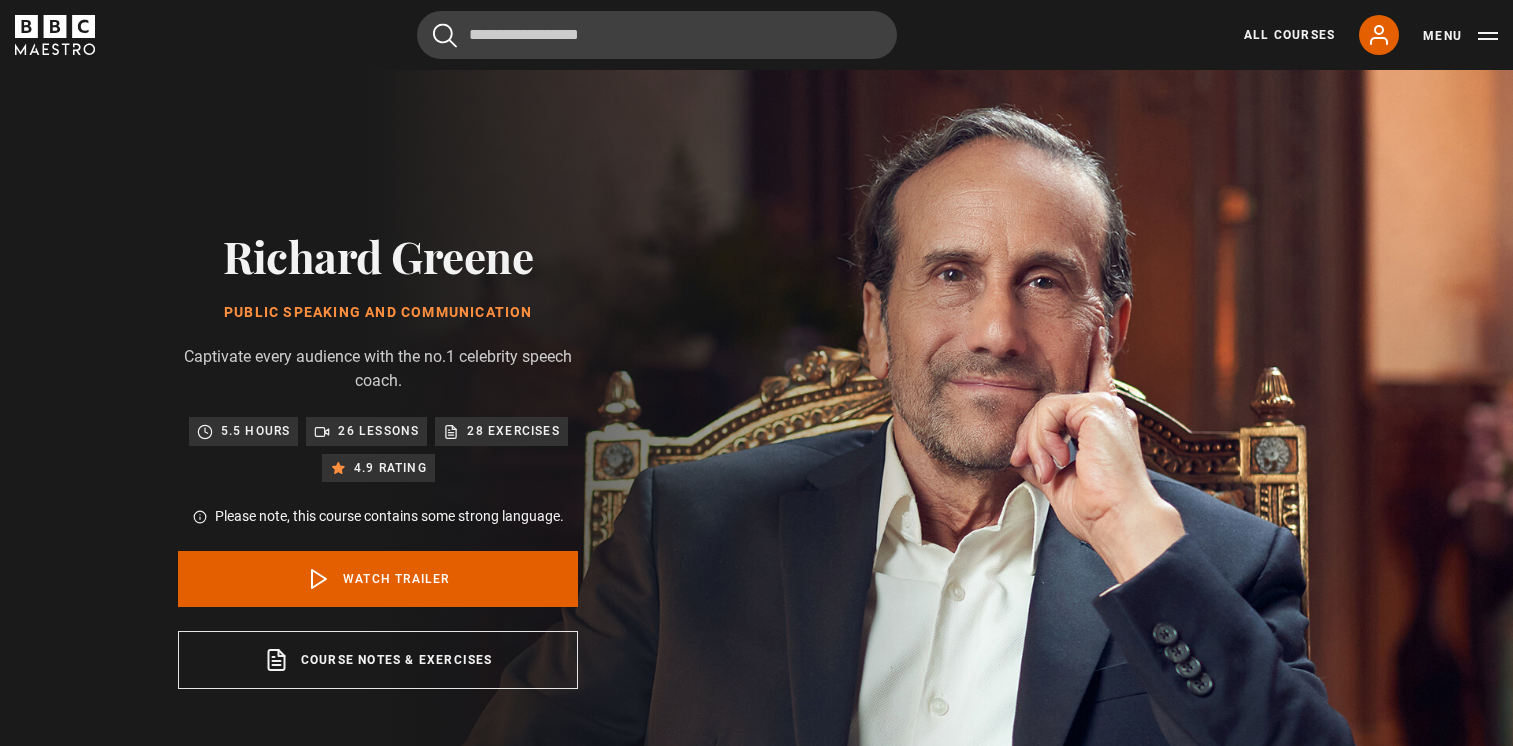 scroll, scrollTop: 0, scrollLeft: 0, axis: both 